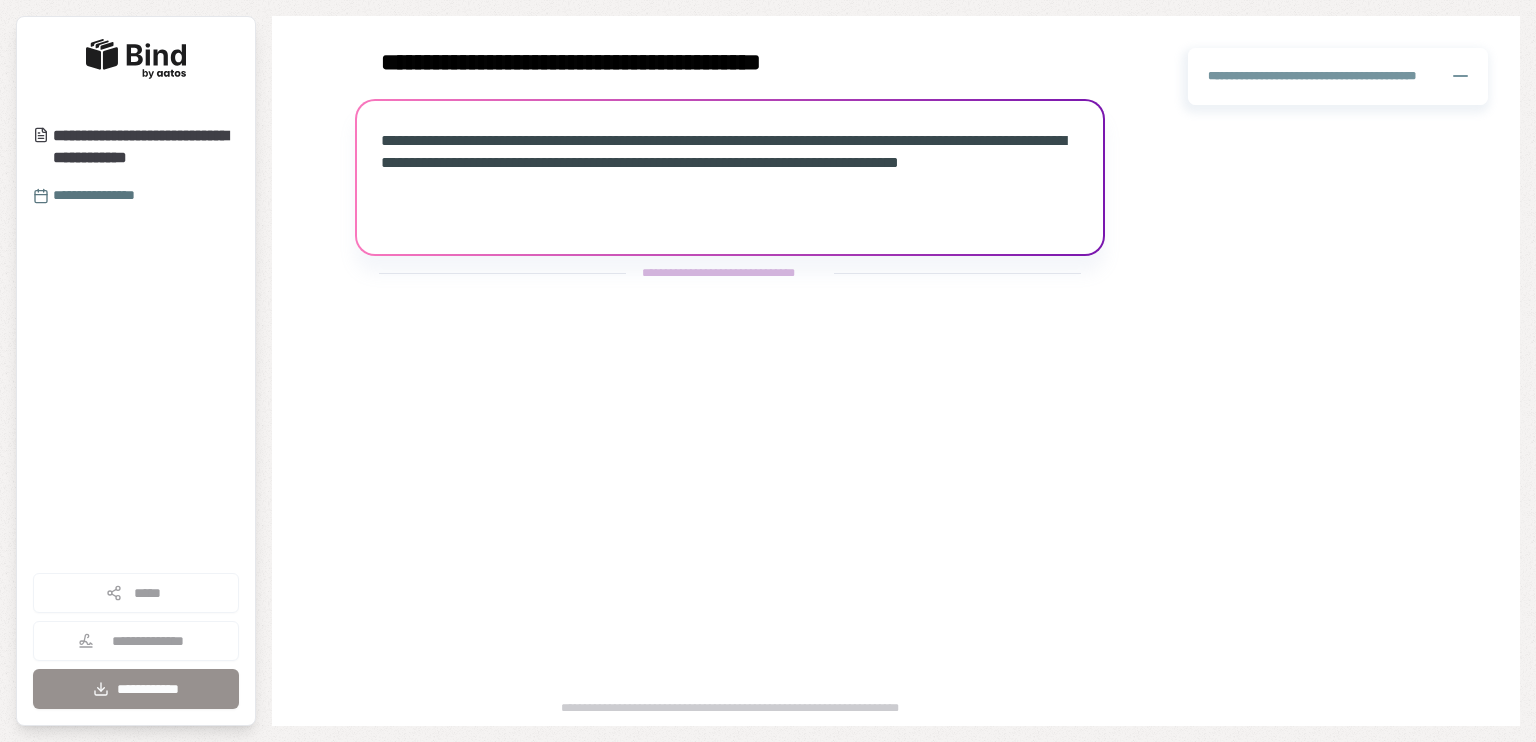 scroll, scrollTop: 0, scrollLeft: 0, axis: both 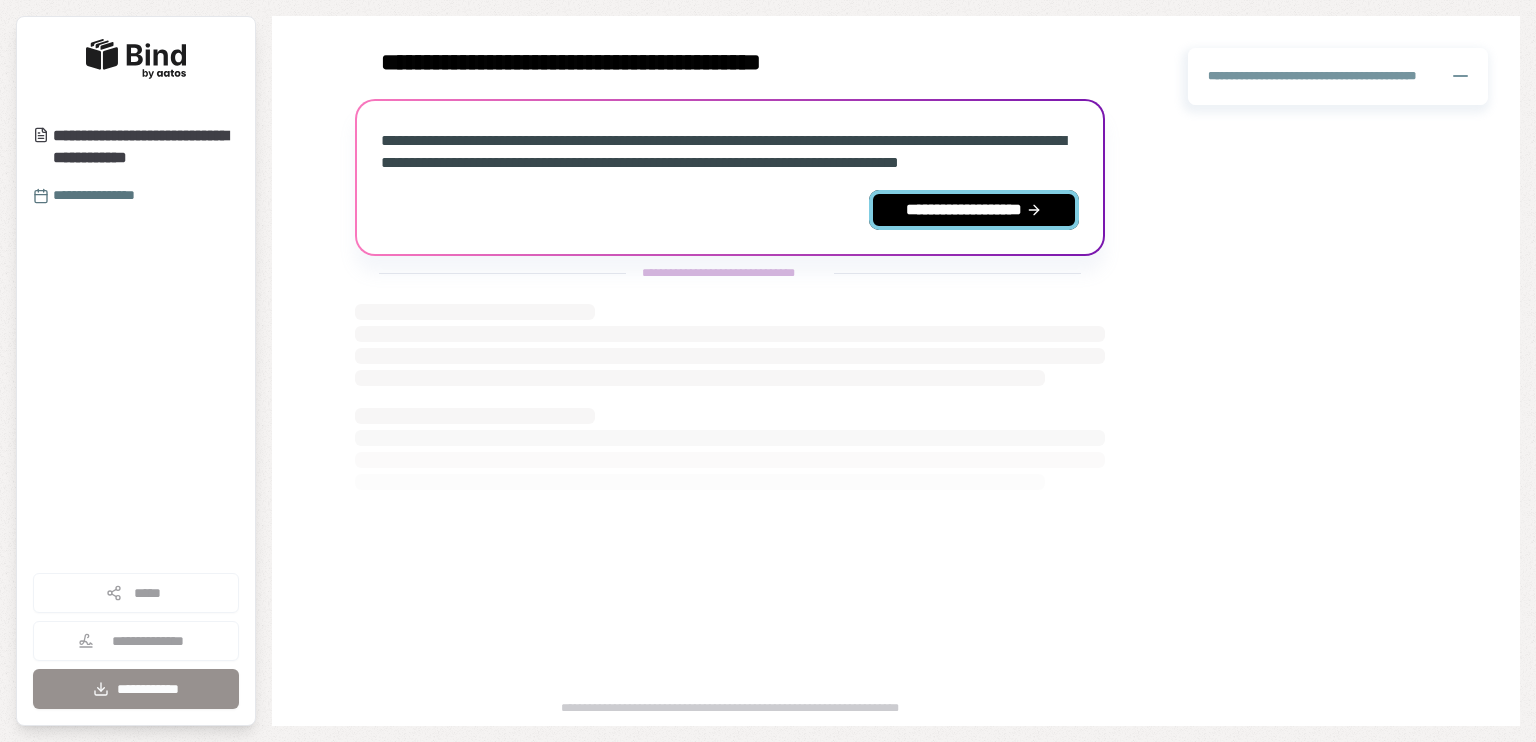 click on "**********" at bounding box center [974, 210] 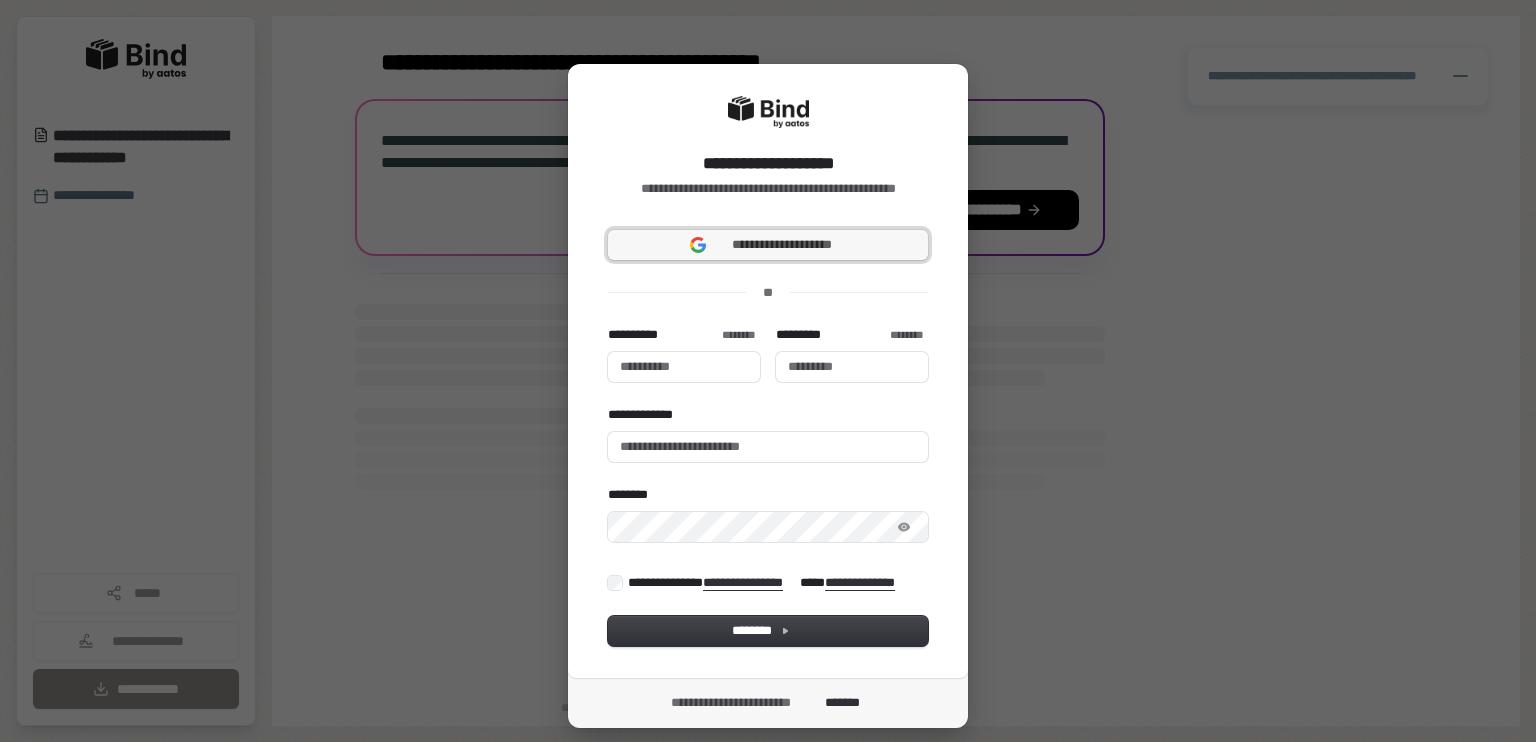 click on "**********" at bounding box center [768, 245] 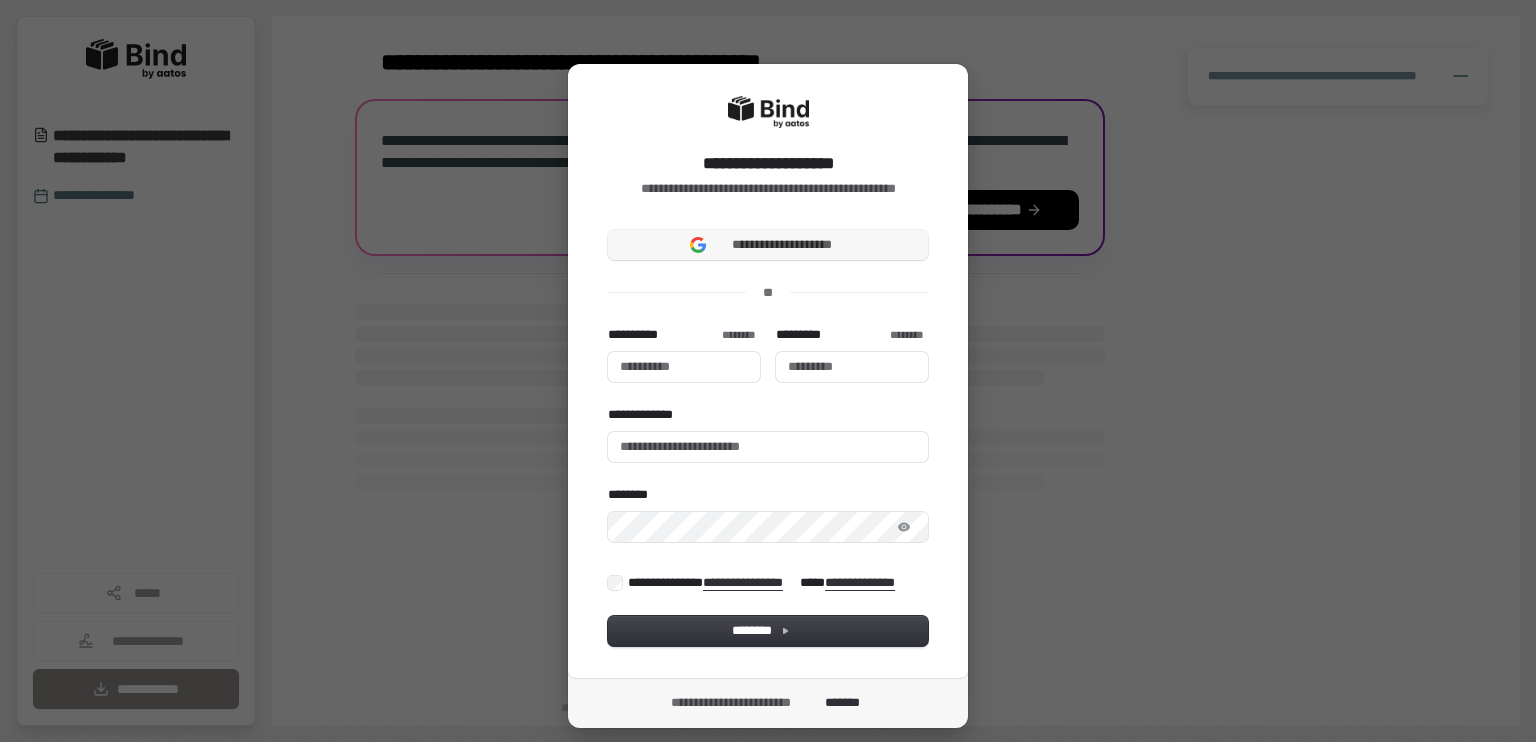 type 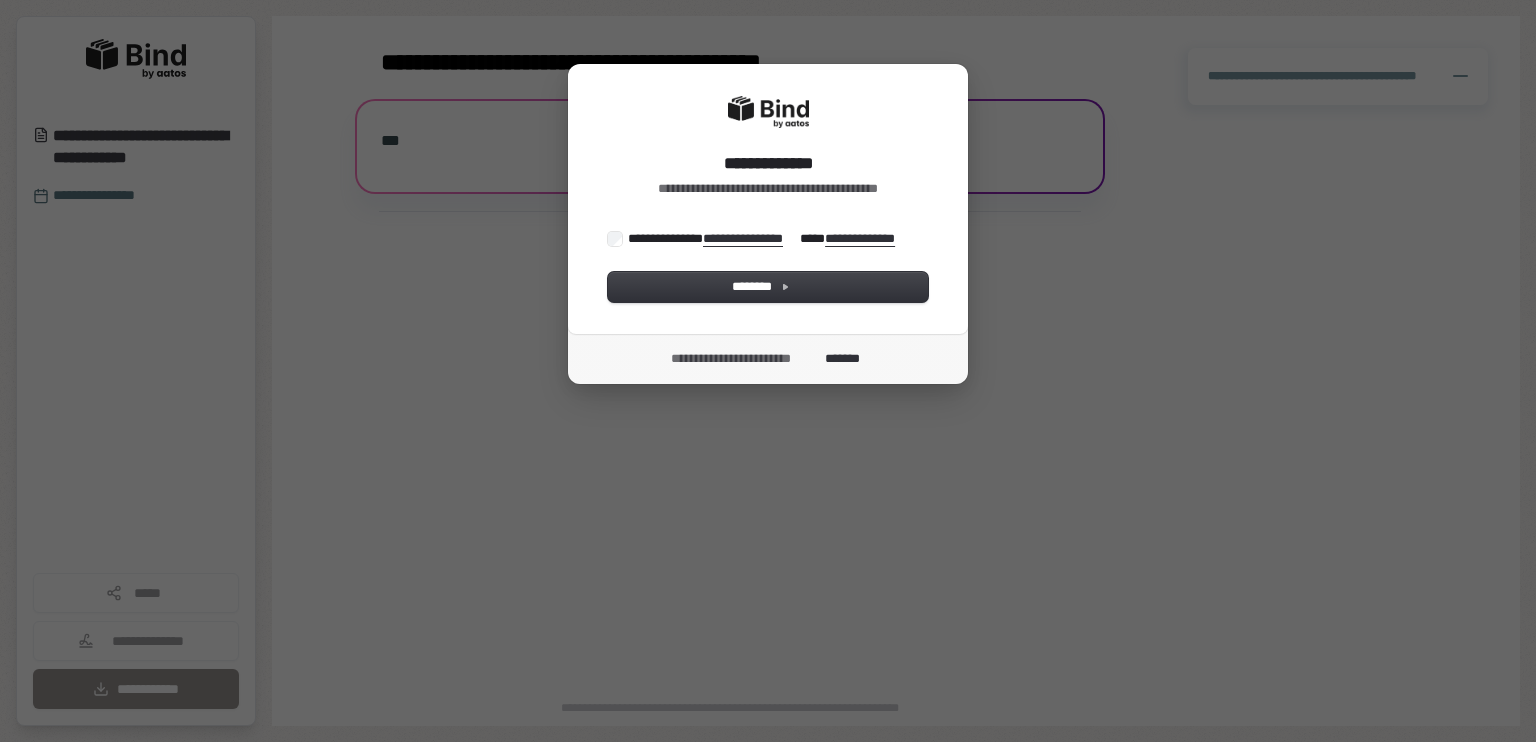 scroll, scrollTop: 0, scrollLeft: 0, axis: both 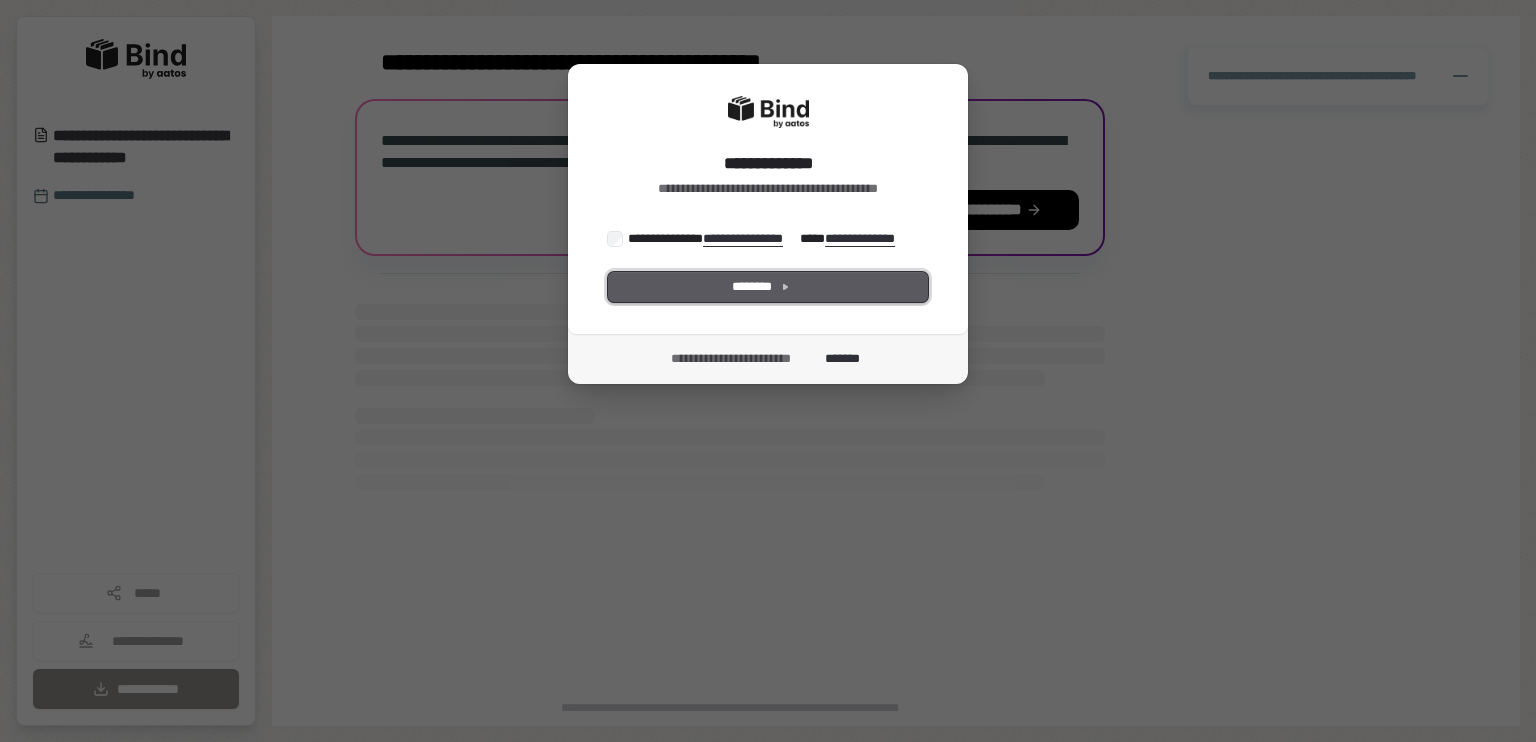 click on "********" at bounding box center (768, 287) 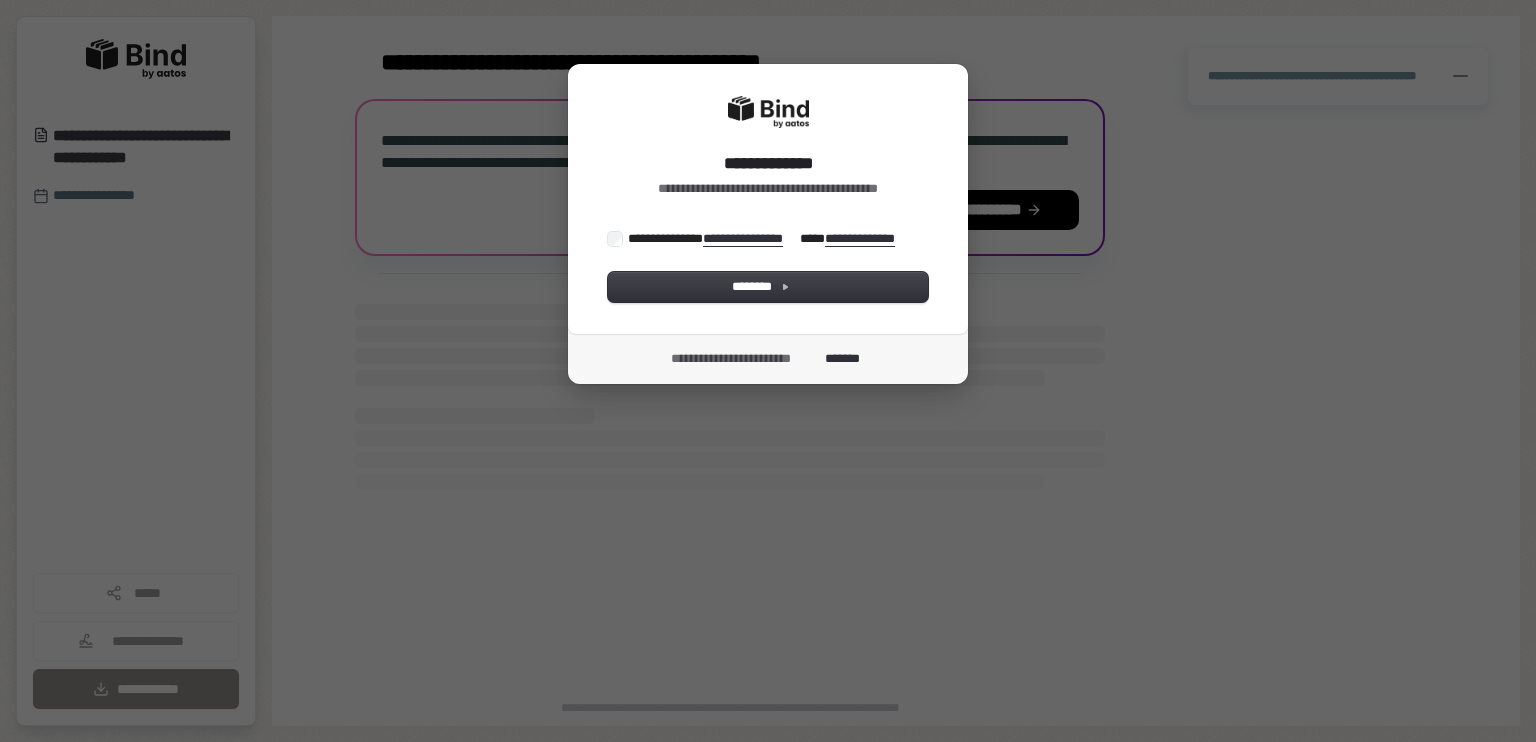 click on "**********" at bounding box center [768, 199] 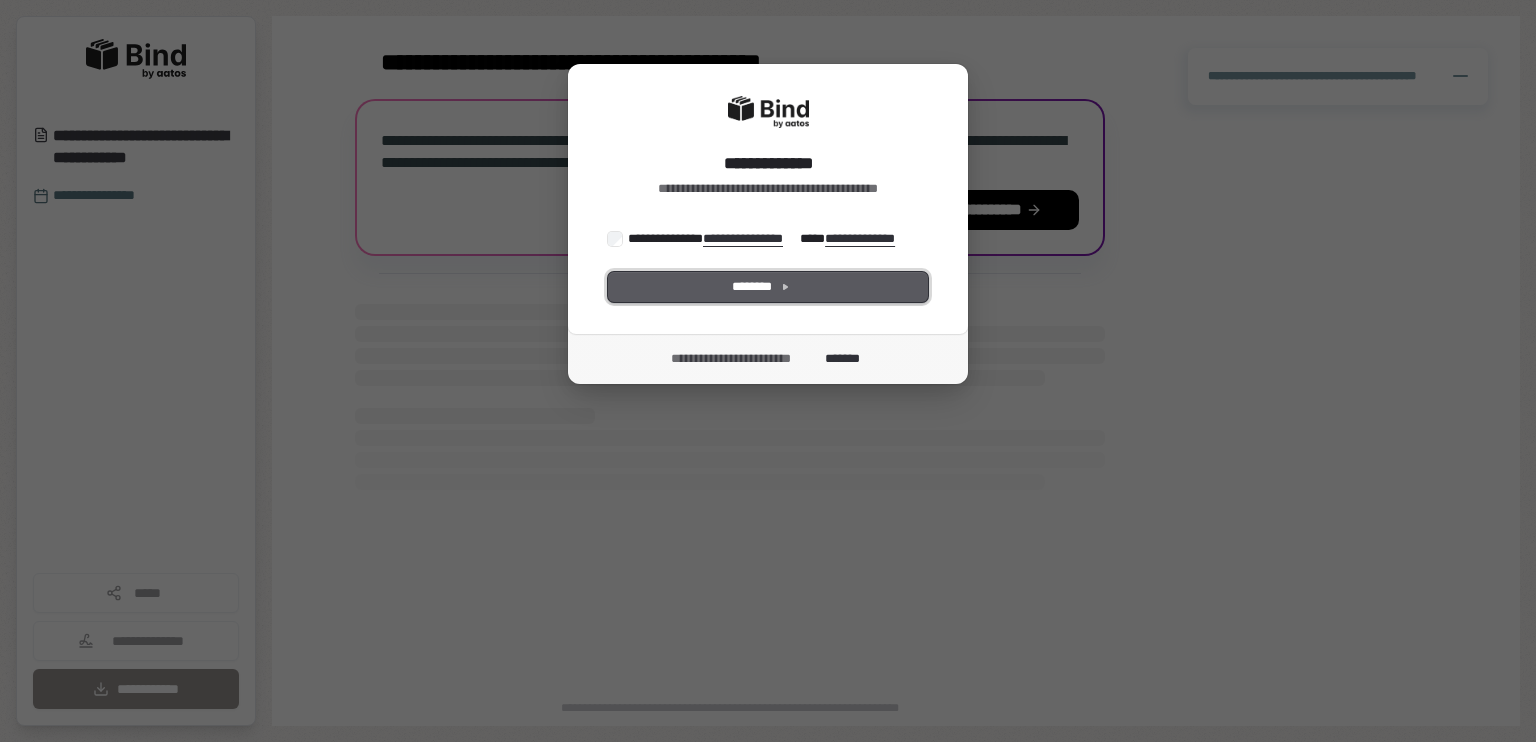 click on "********" at bounding box center [768, 287] 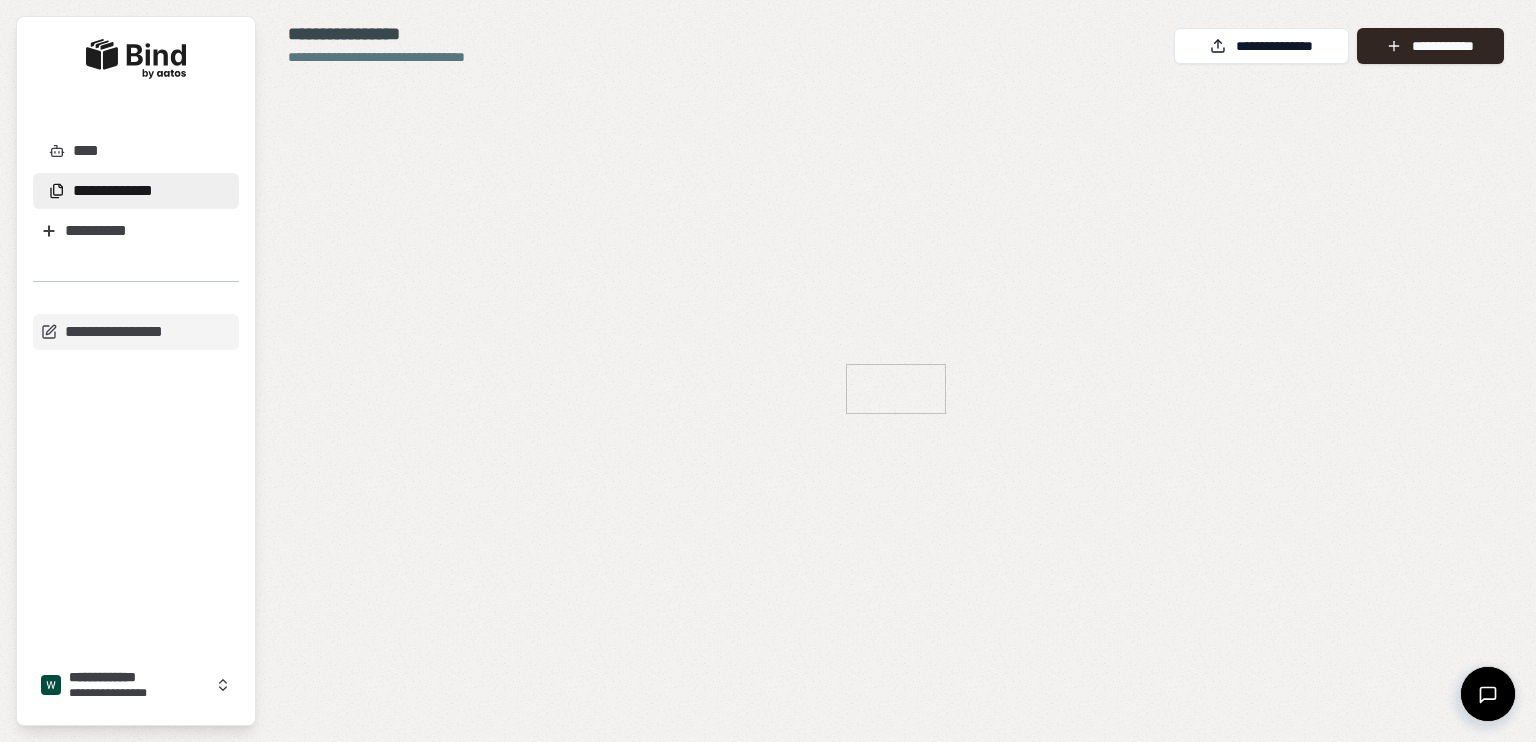 scroll, scrollTop: 0, scrollLeft: 0, axis: both 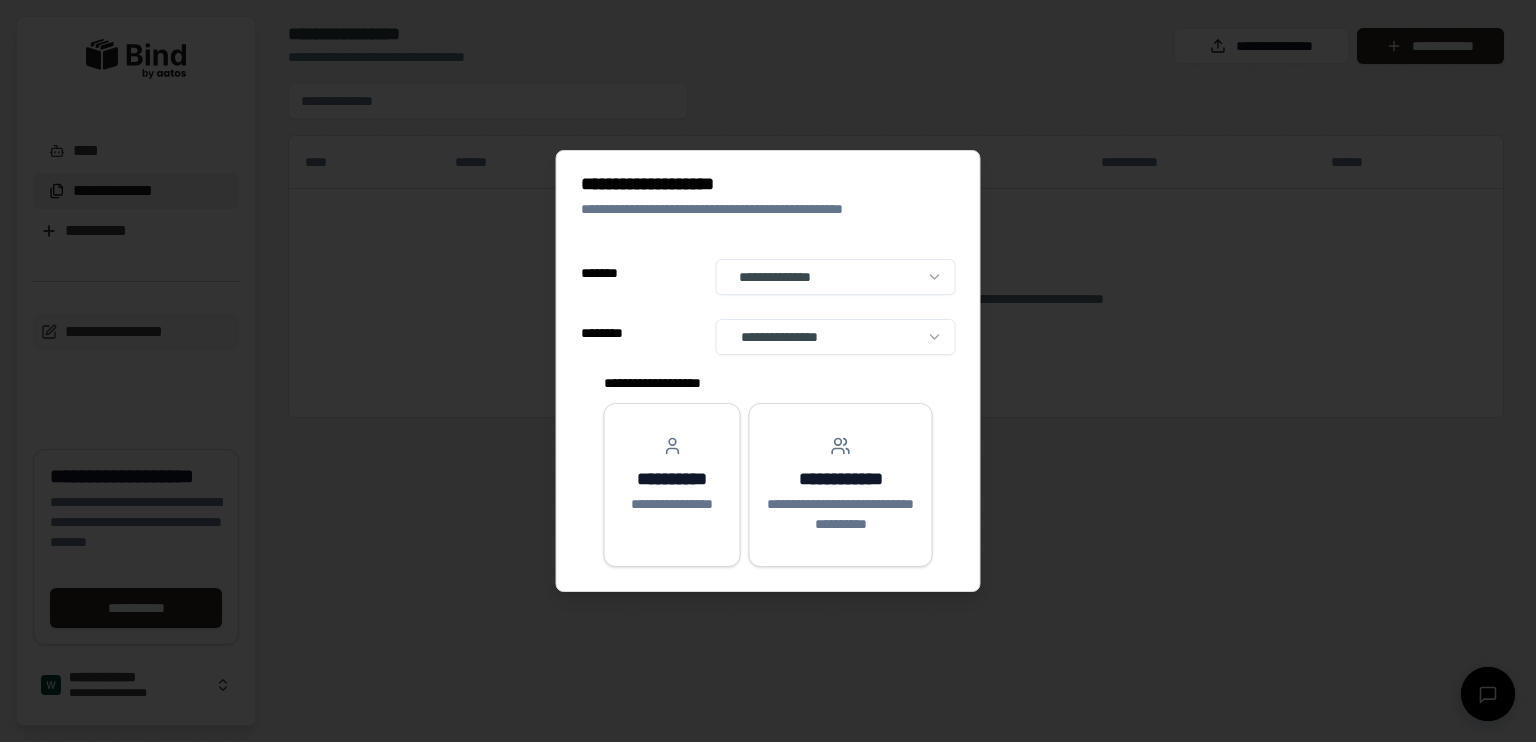 select on "**" 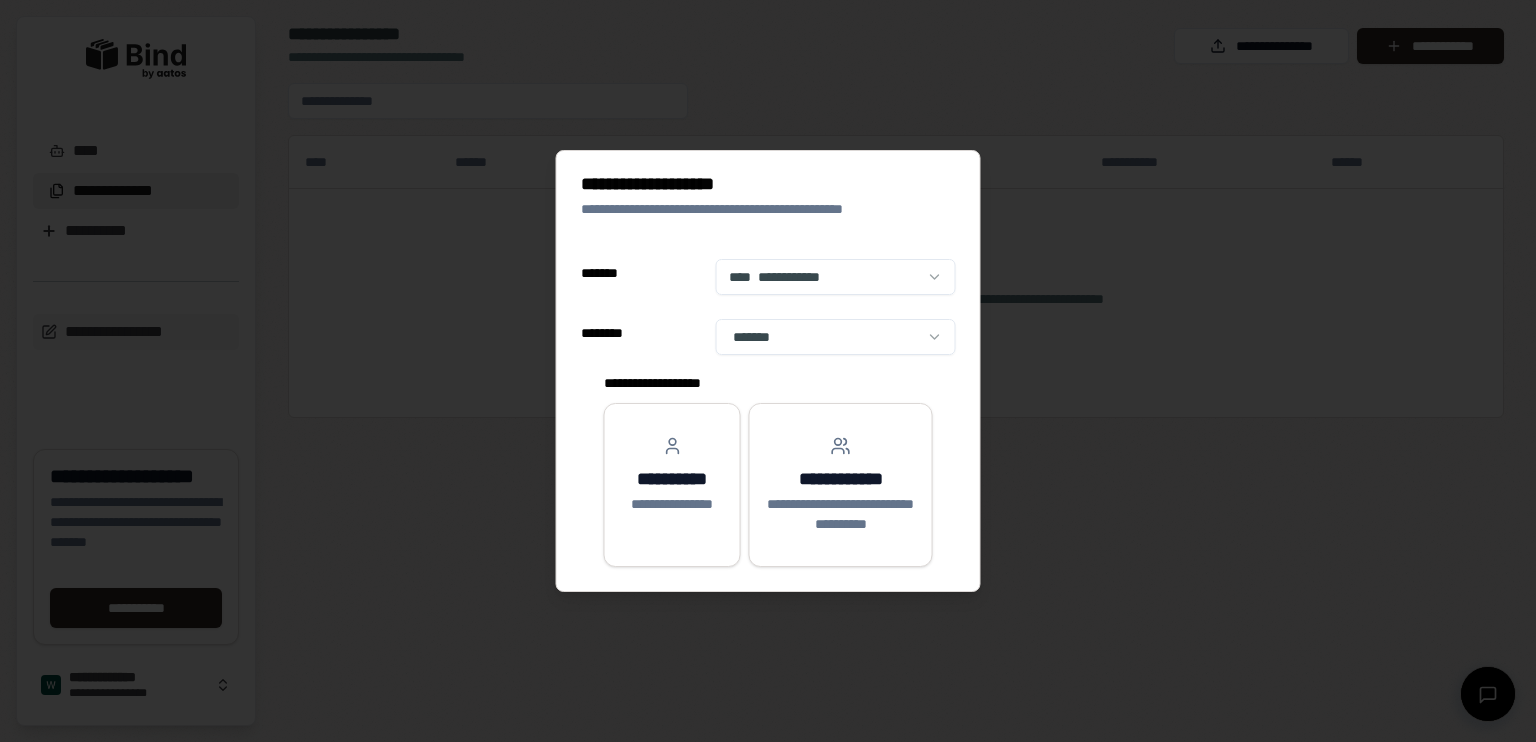 click on "**********" at bounding box center [768, 371] 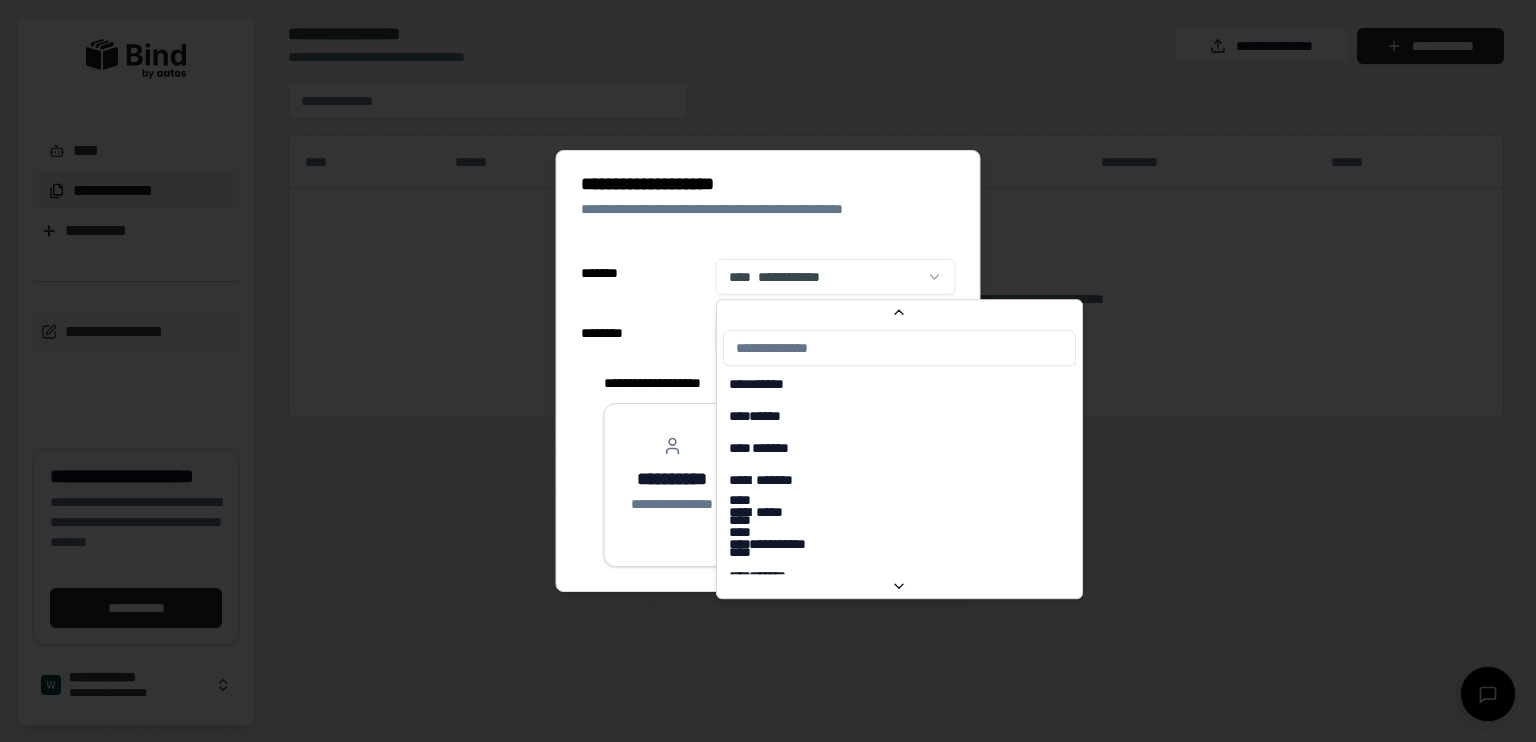 scroll, scrollTop: 6129, scrollLeft: 0, axis: vertical 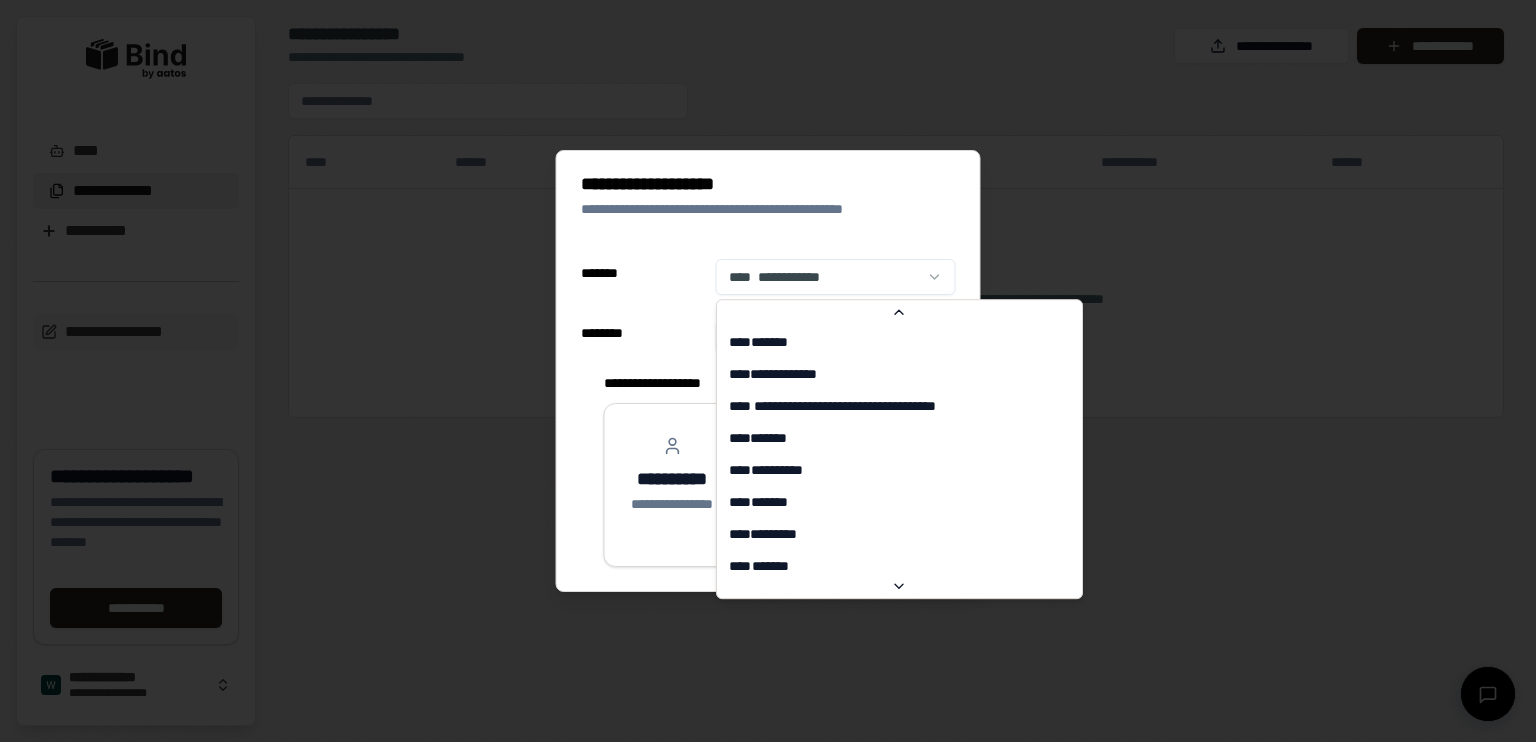select on "**" 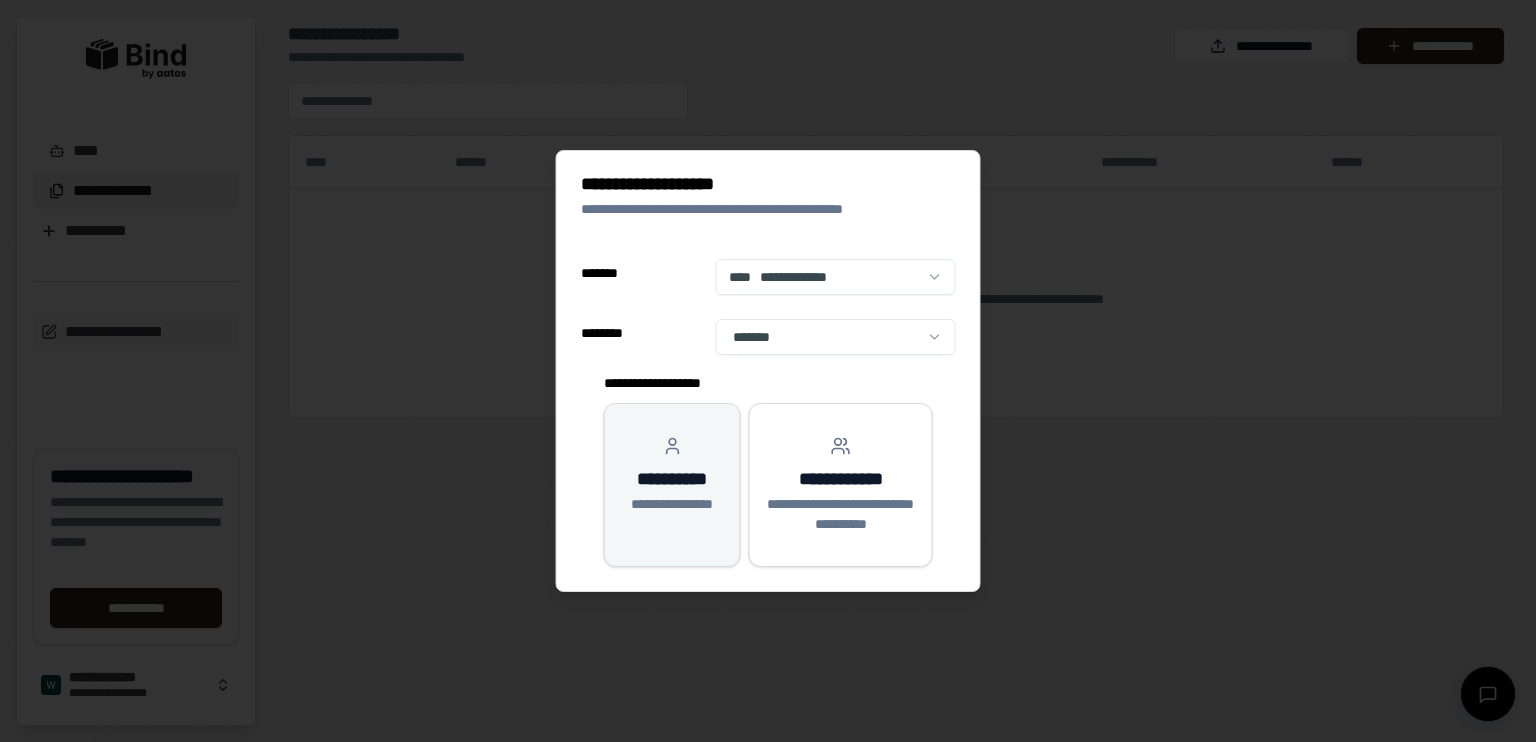 click on "**********" at bounding box center [672, 485] 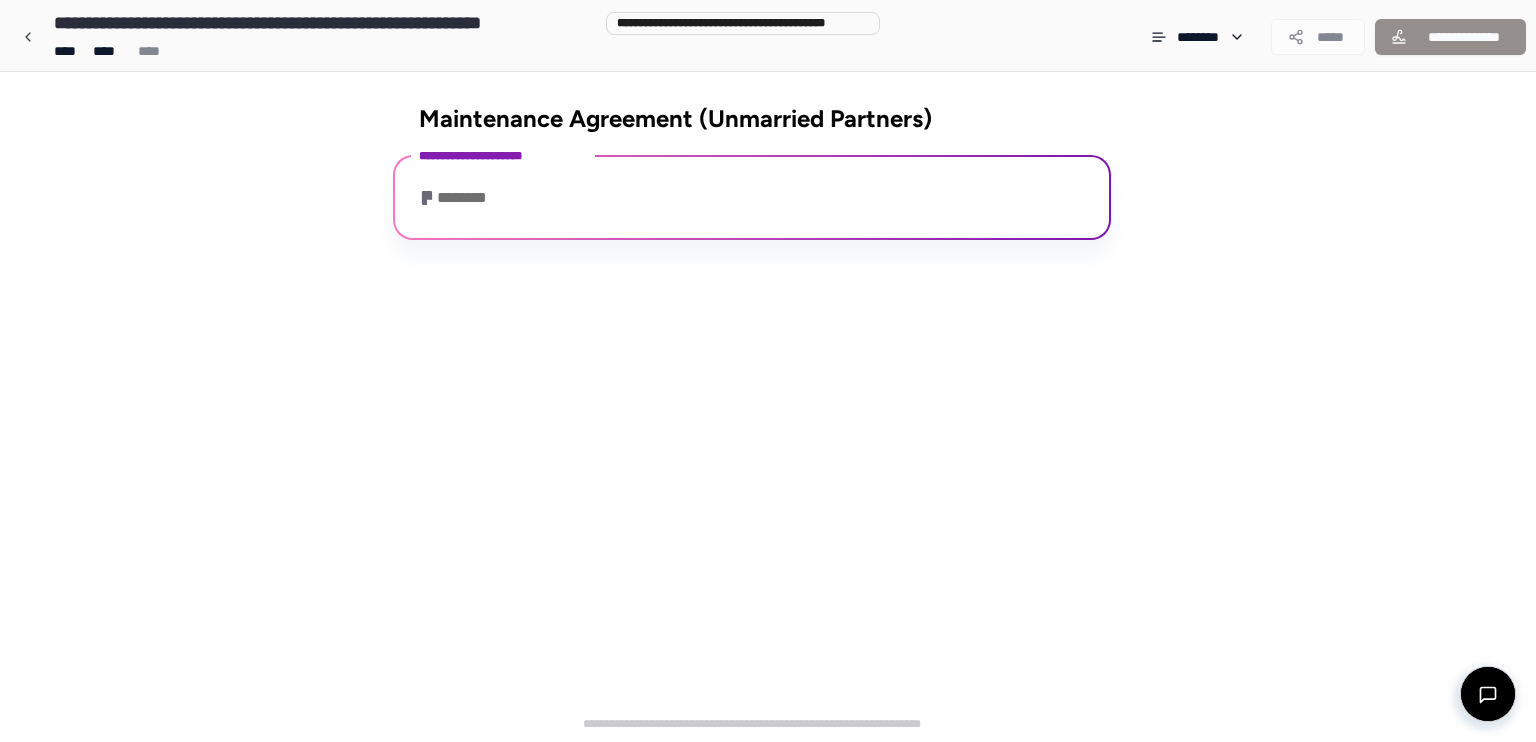 click on "********" at bounding box center [752, 200] 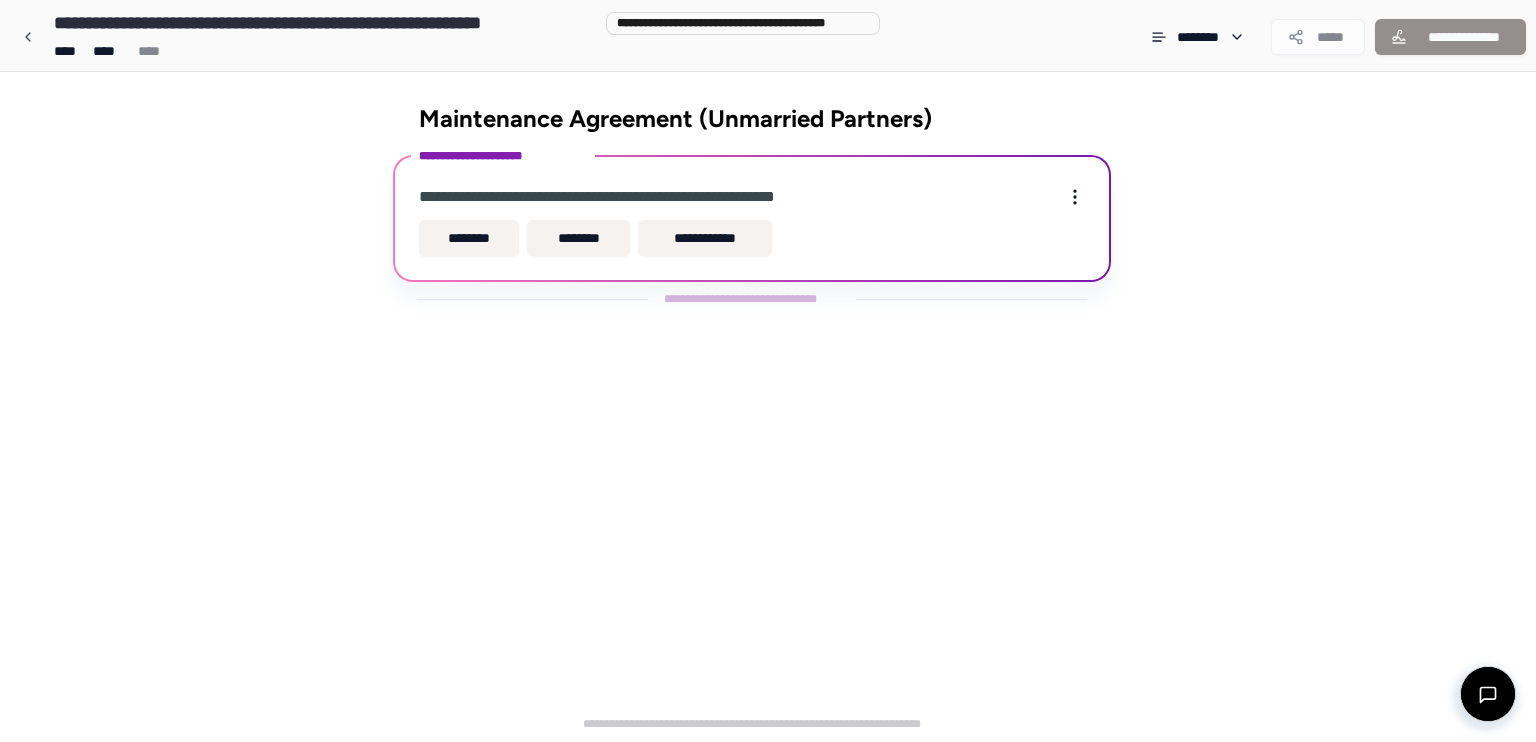 click on "**********" at bounding box center (639, 197) 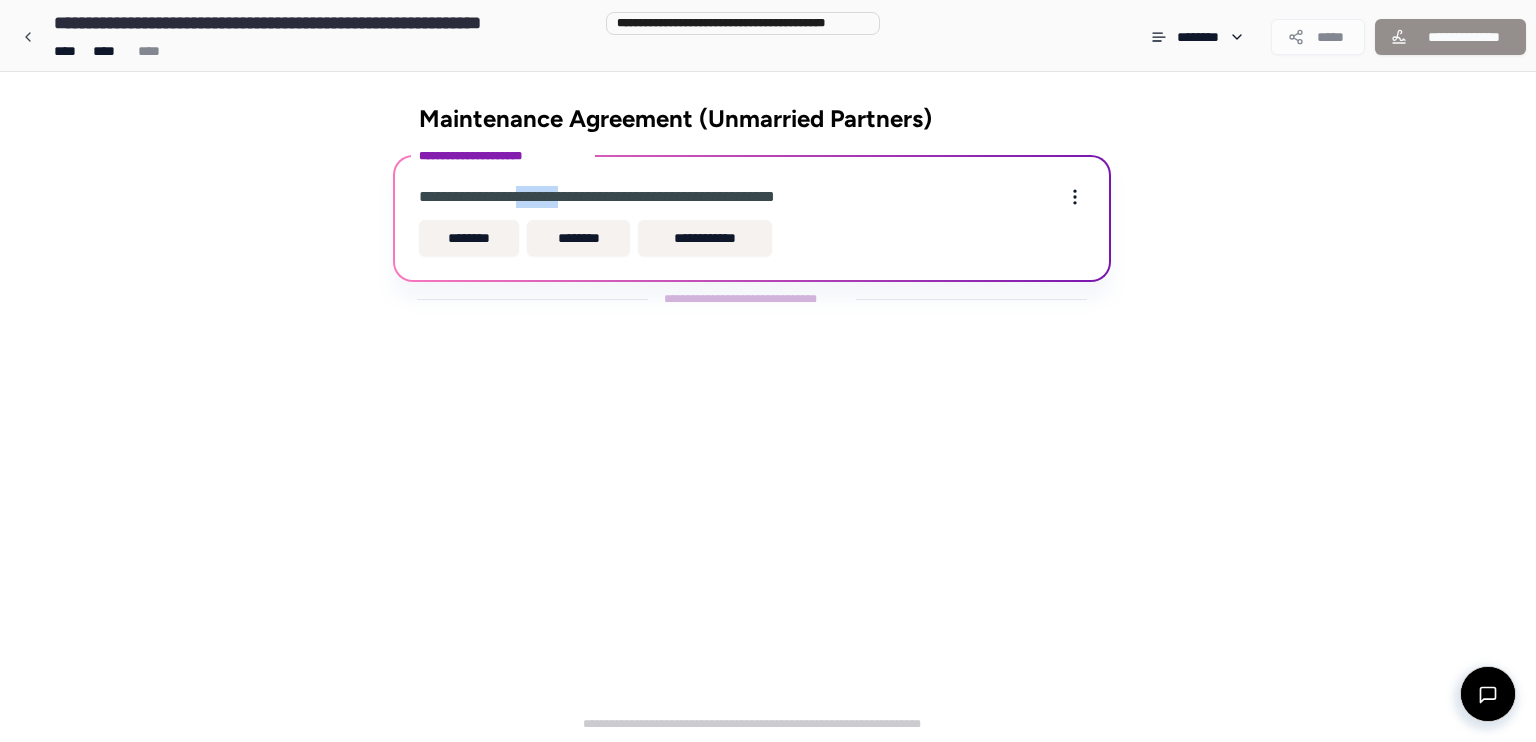 click on "**********" at bounding box center (639, 197) 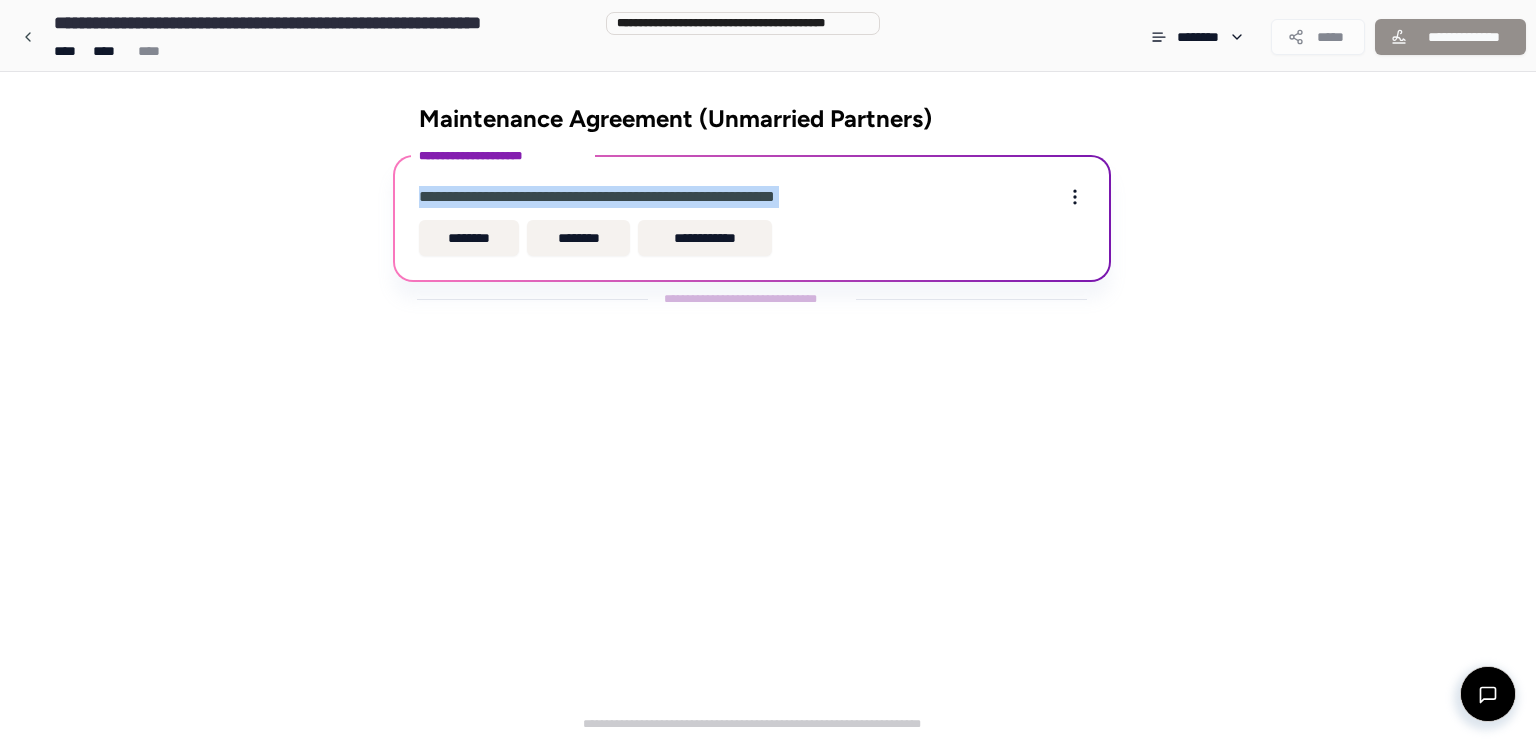 click on "**********" at bounding box center (639, 197) 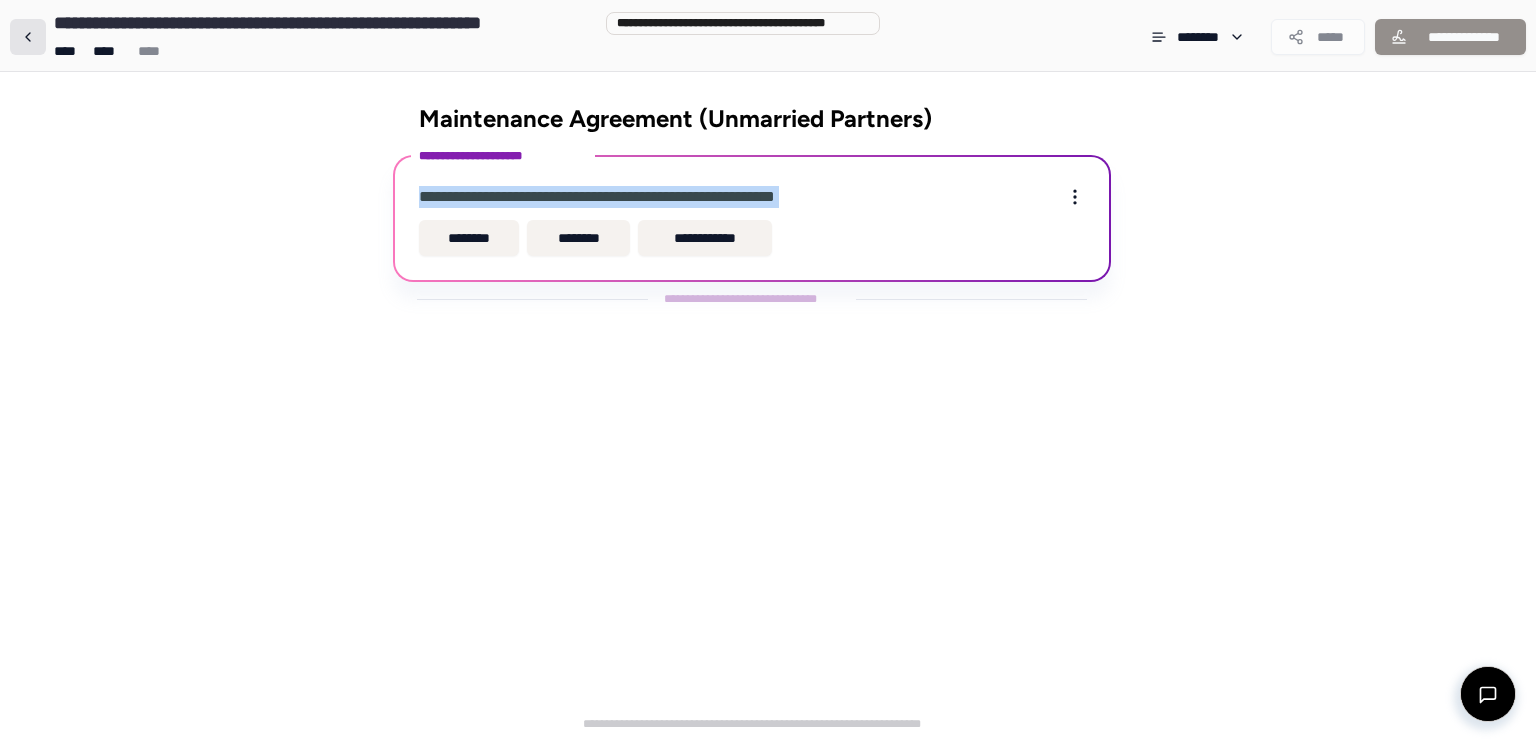 click at bounding box center (28, 37) 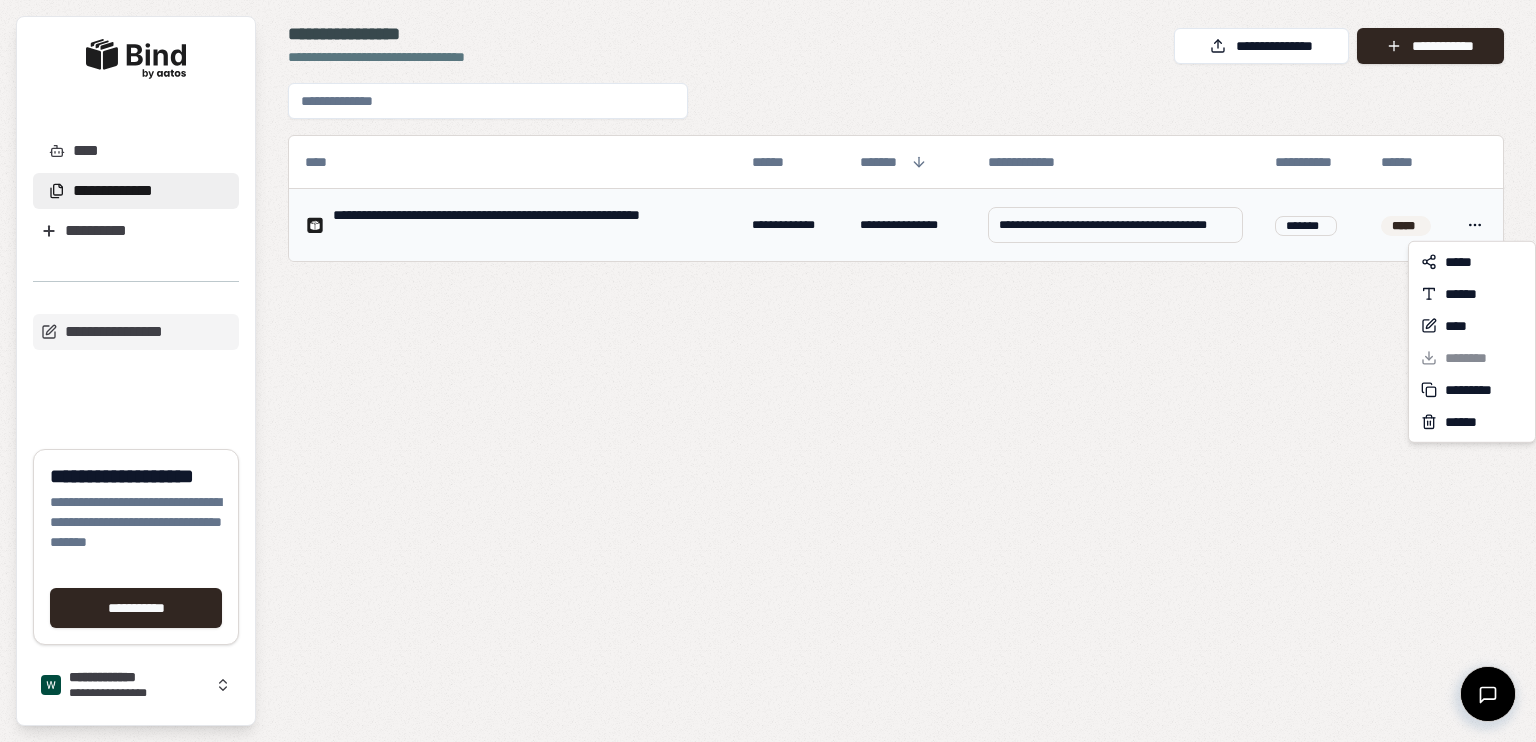 click on "**********" at bounding box center [768, 371] 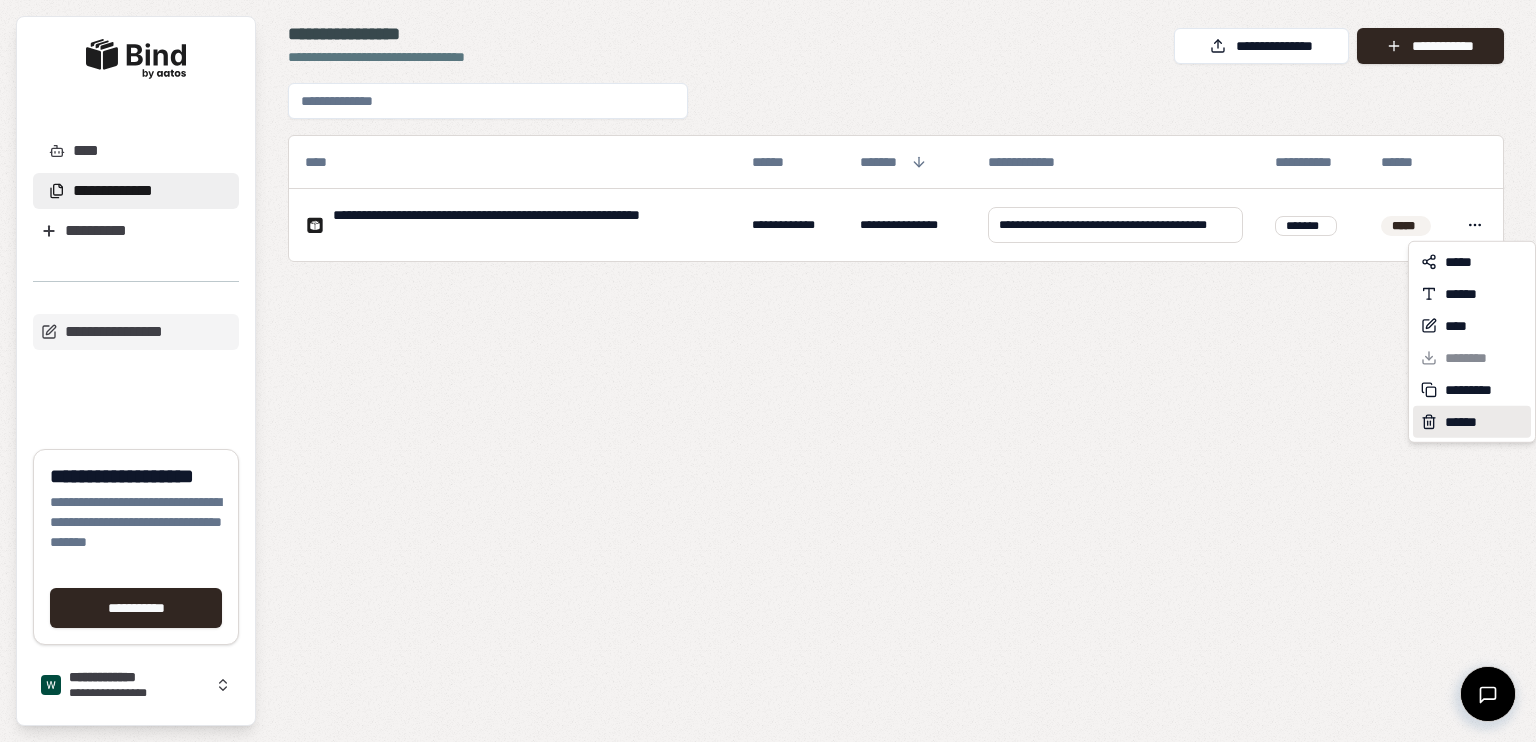 click on "******" at bounding box center (1472, 422) 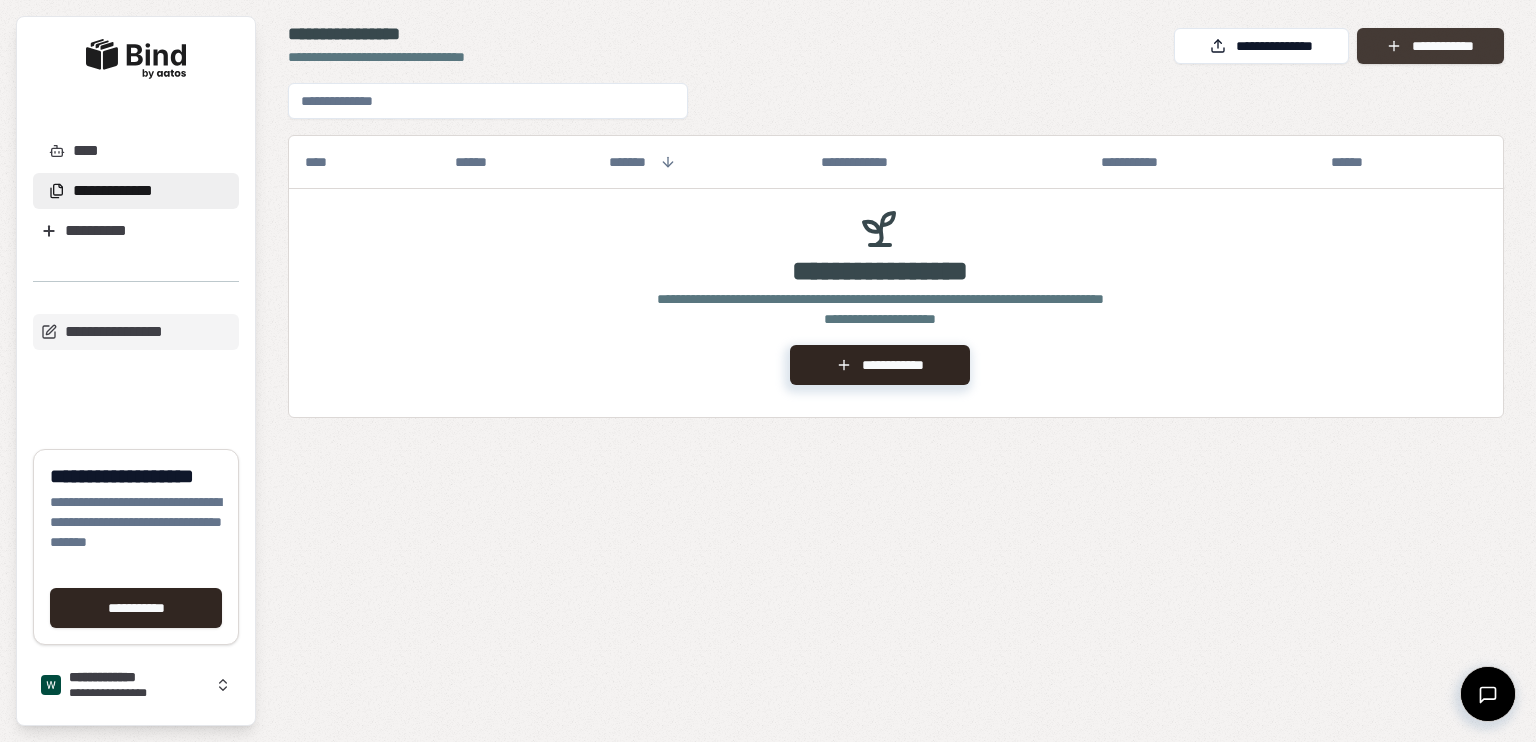 click on "**********" at bounding box center [1430, 46] 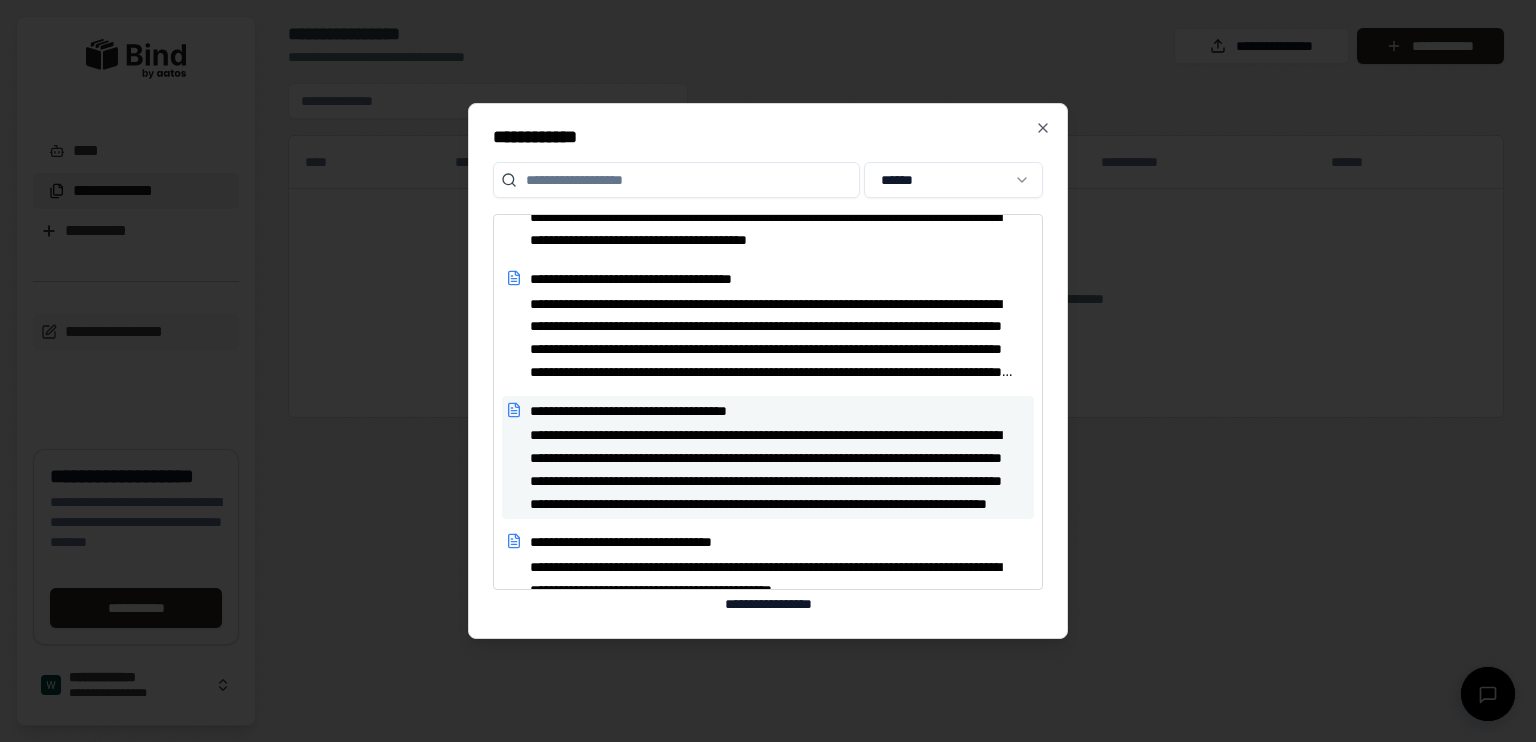 scroll, scrollTop: 4383, scrollLeft: 0, axis: vertical 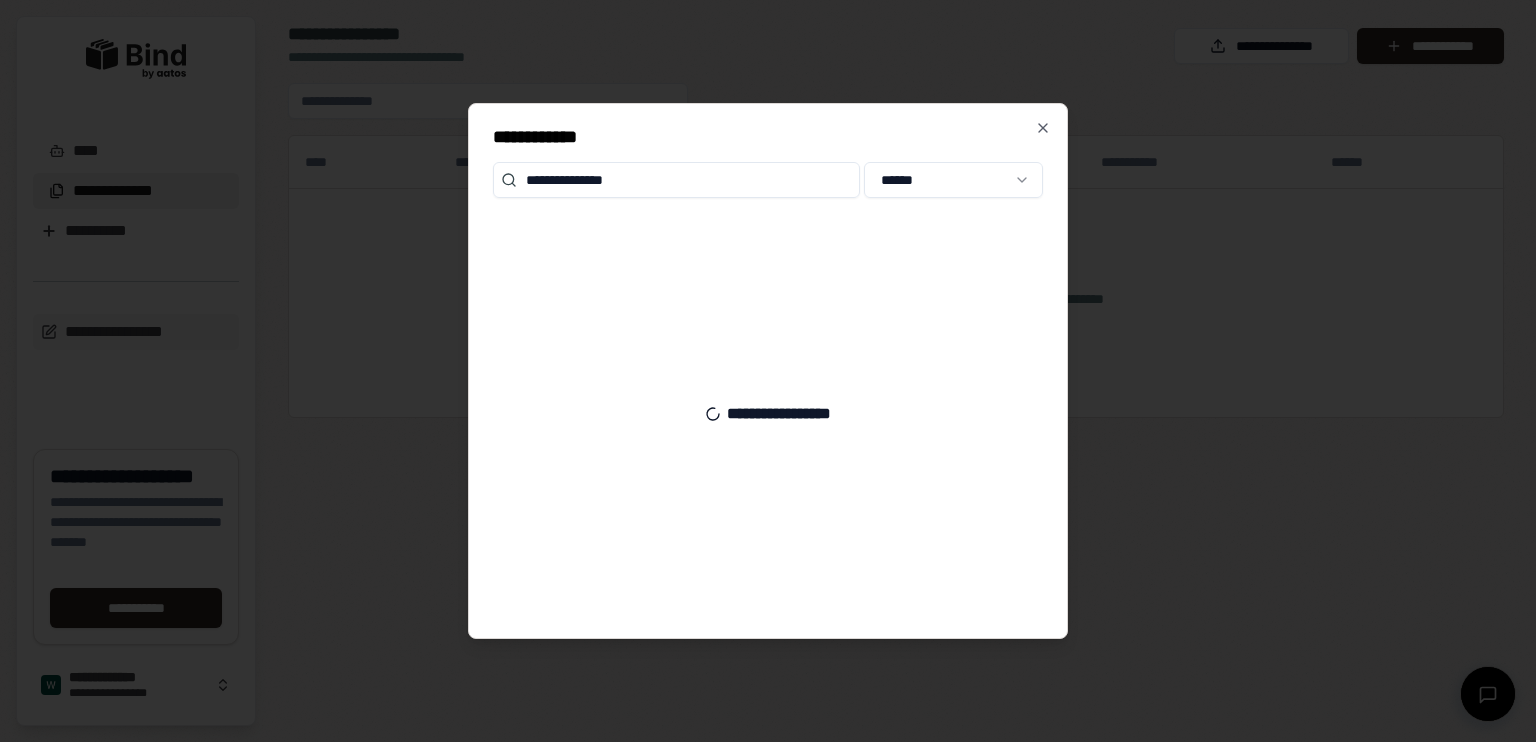 type on "**********" 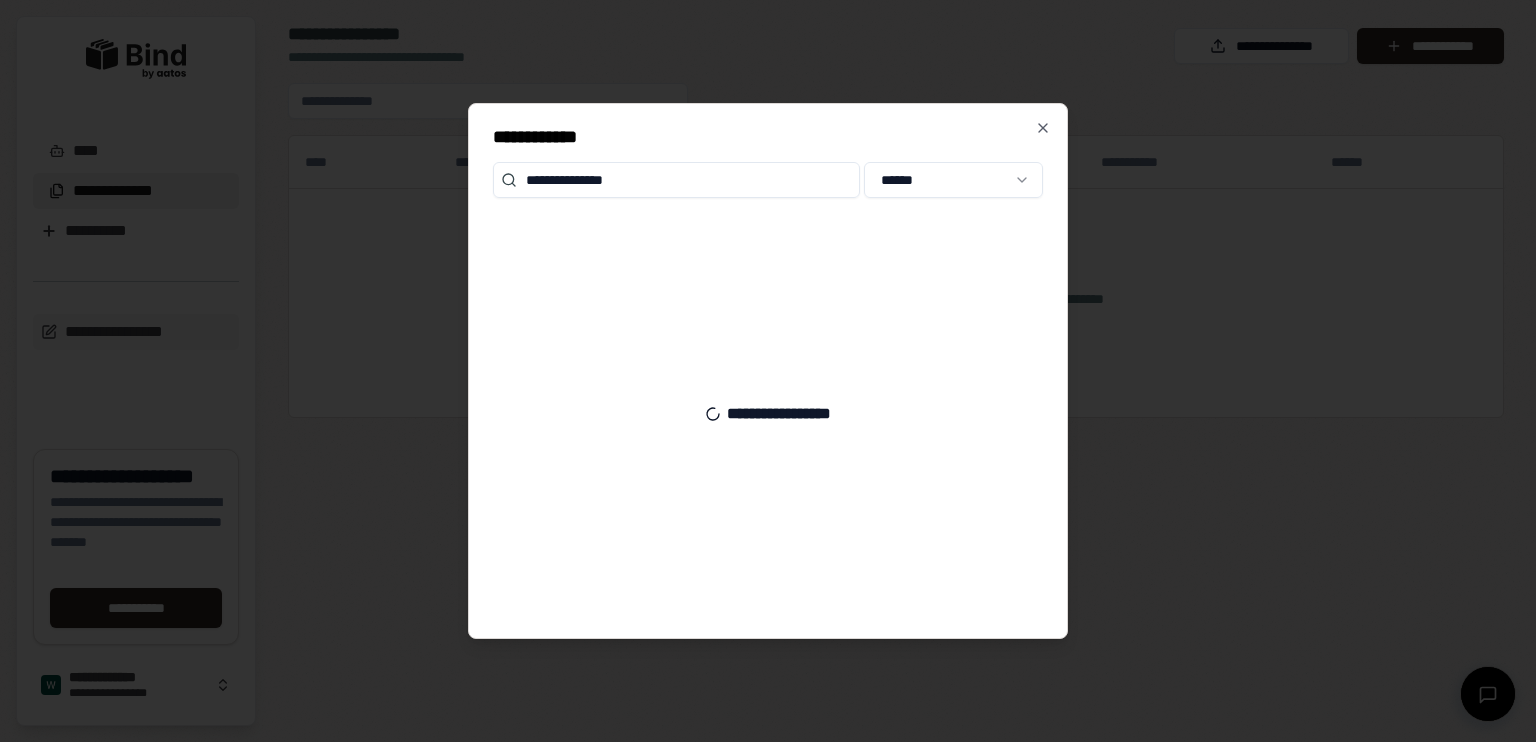 click on "**********" at bounding box center (768, 371) 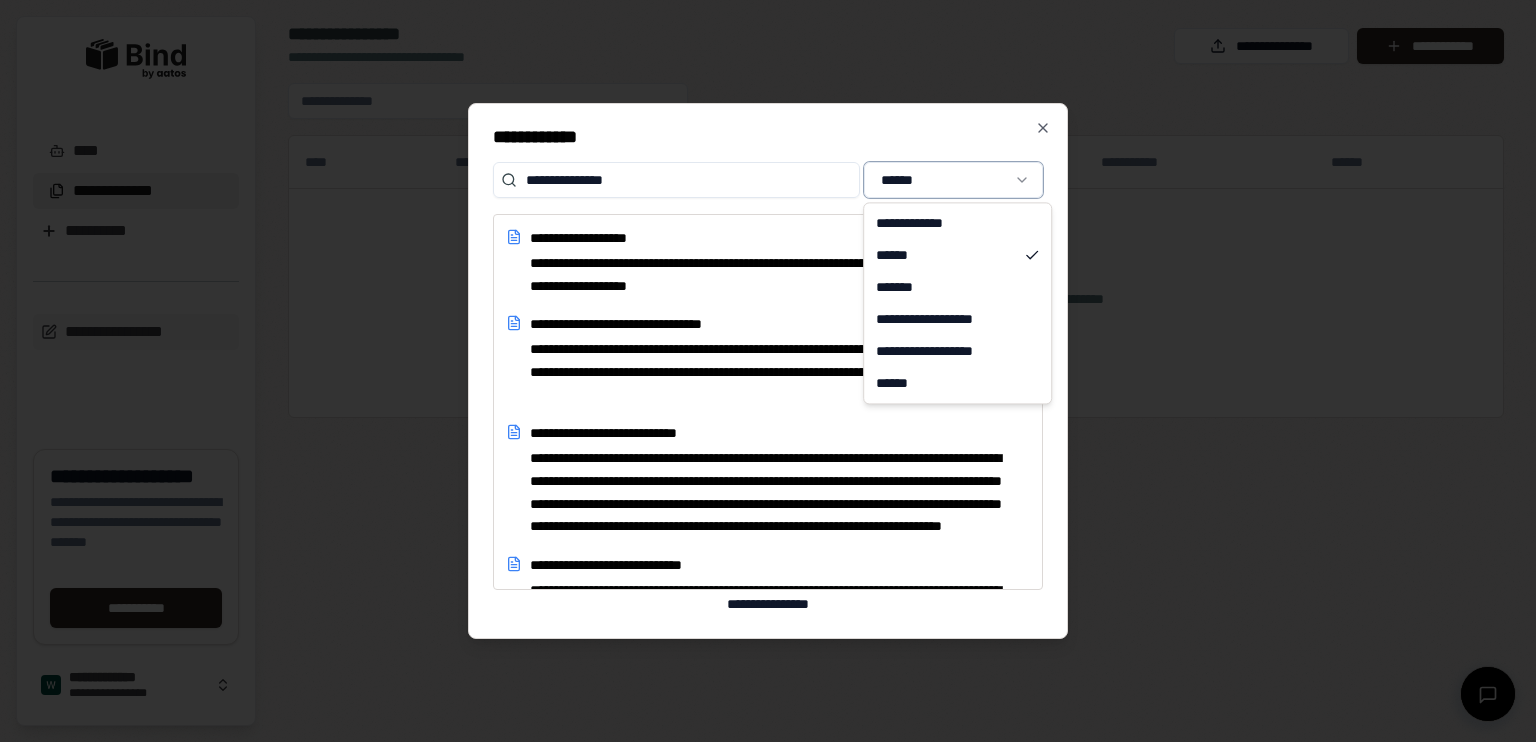 click on "**********" at bounding box center [768, 371] 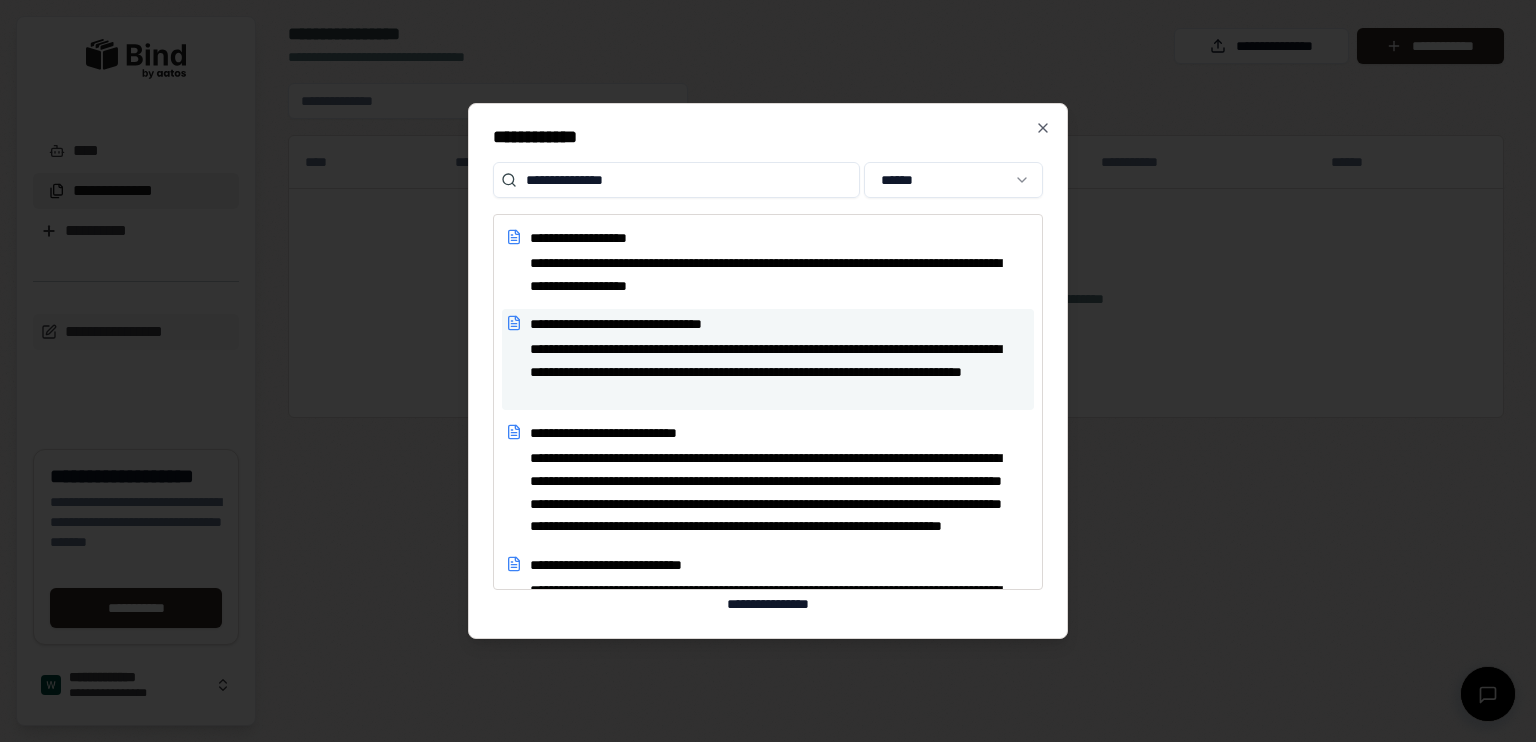 click on "**********" at bounding box center (773, 372) 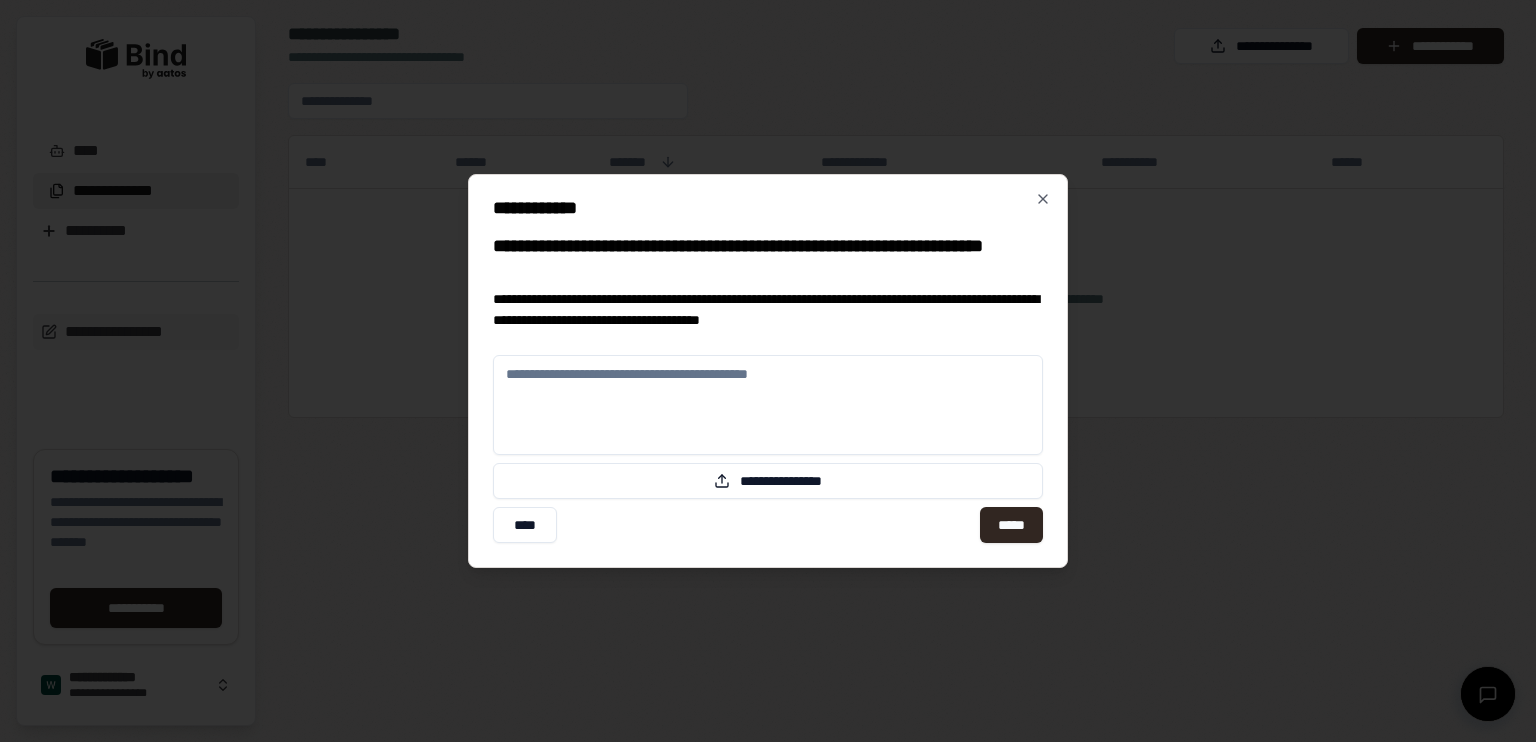 click at bounding box center [768, 405] 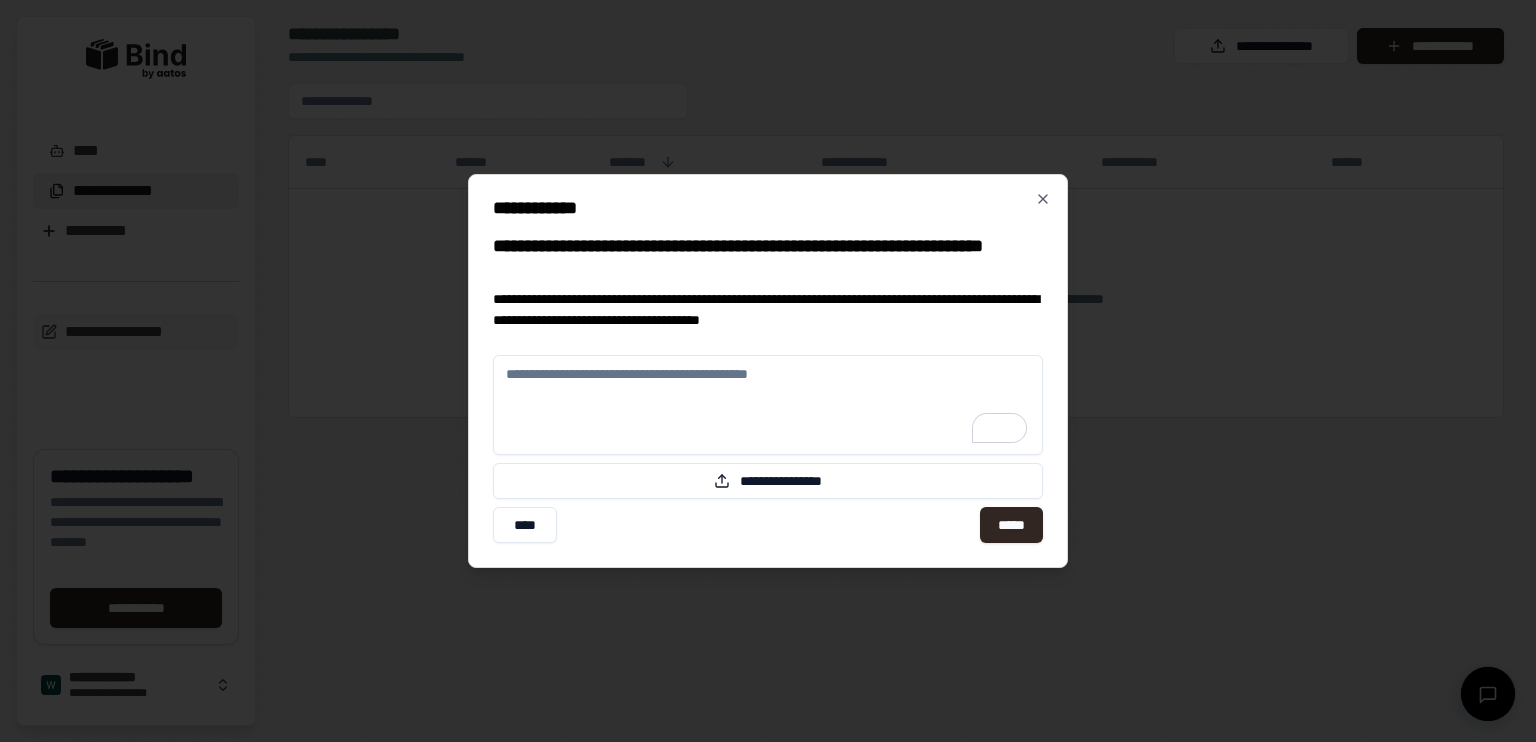 paste on "**********" 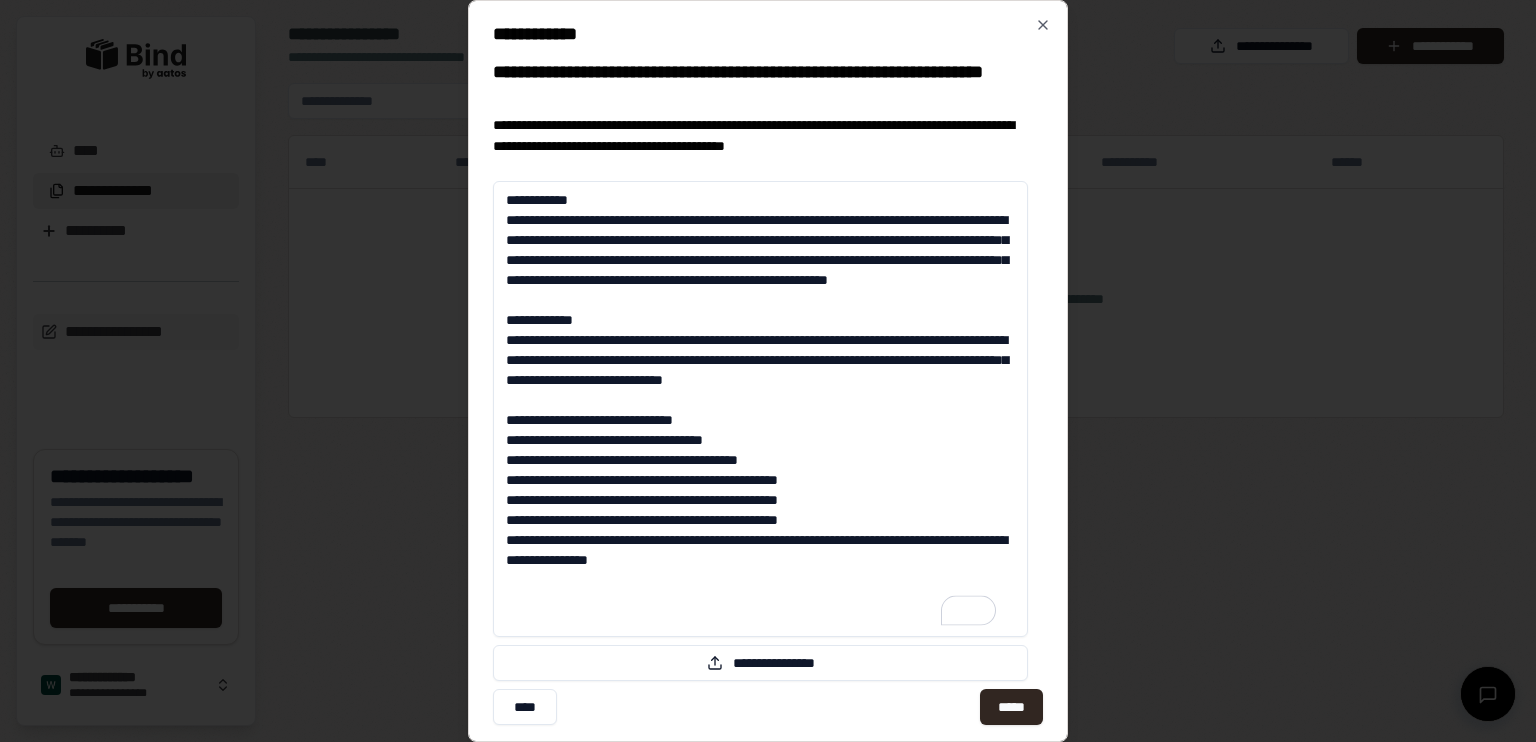 scroll, scrollTop: 1, scrollLeft: 0, axis: vertical 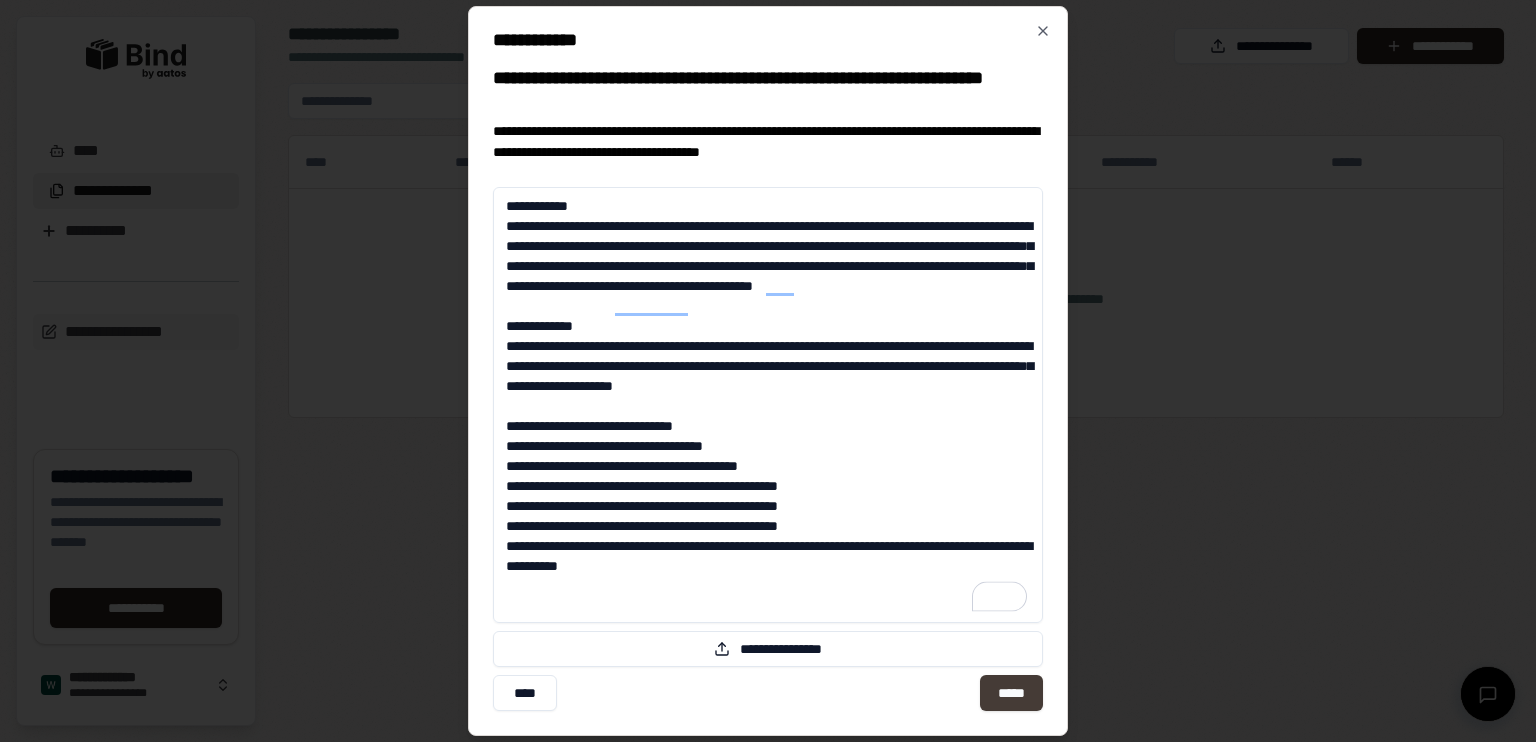 type on "**********" 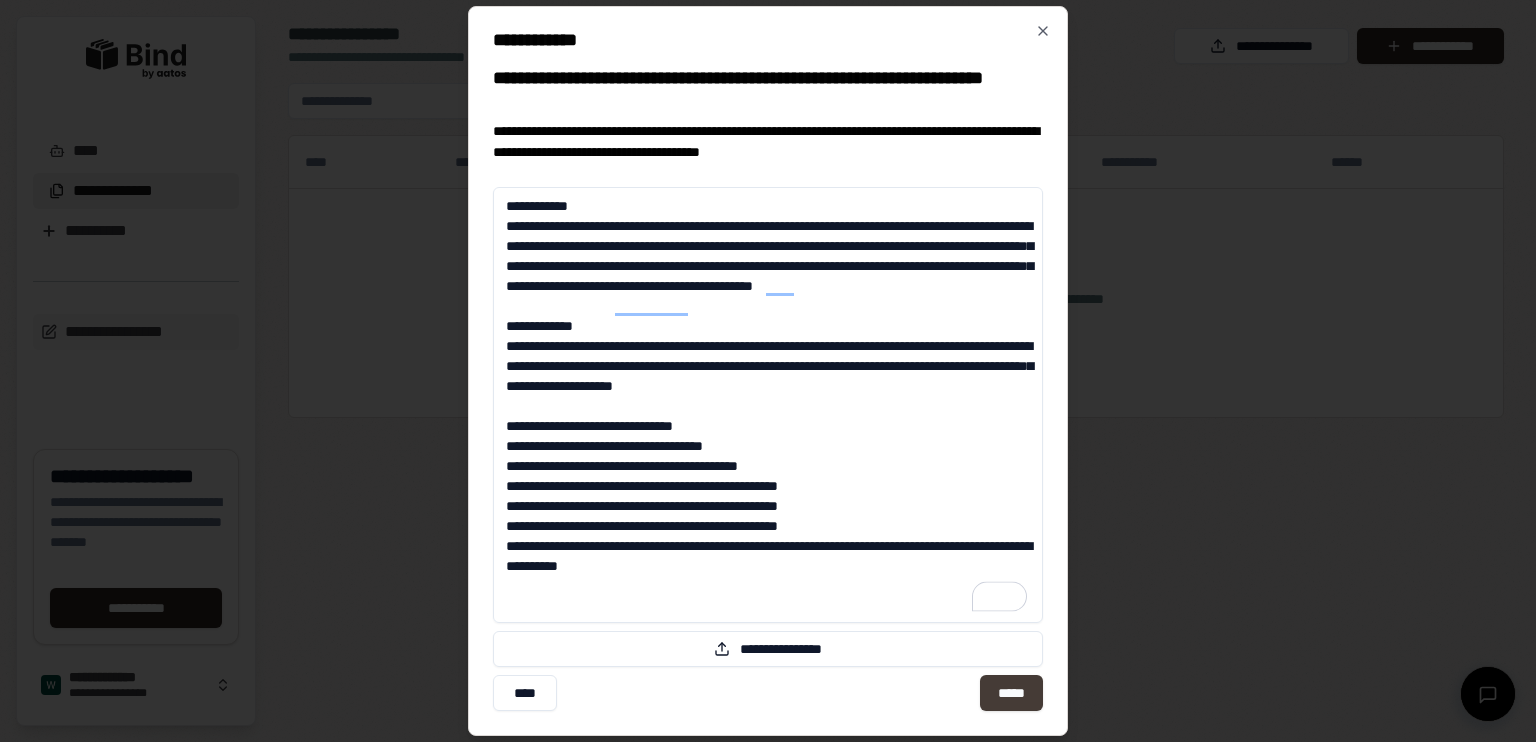 click on "*****" at bounding box center [1011, 693] 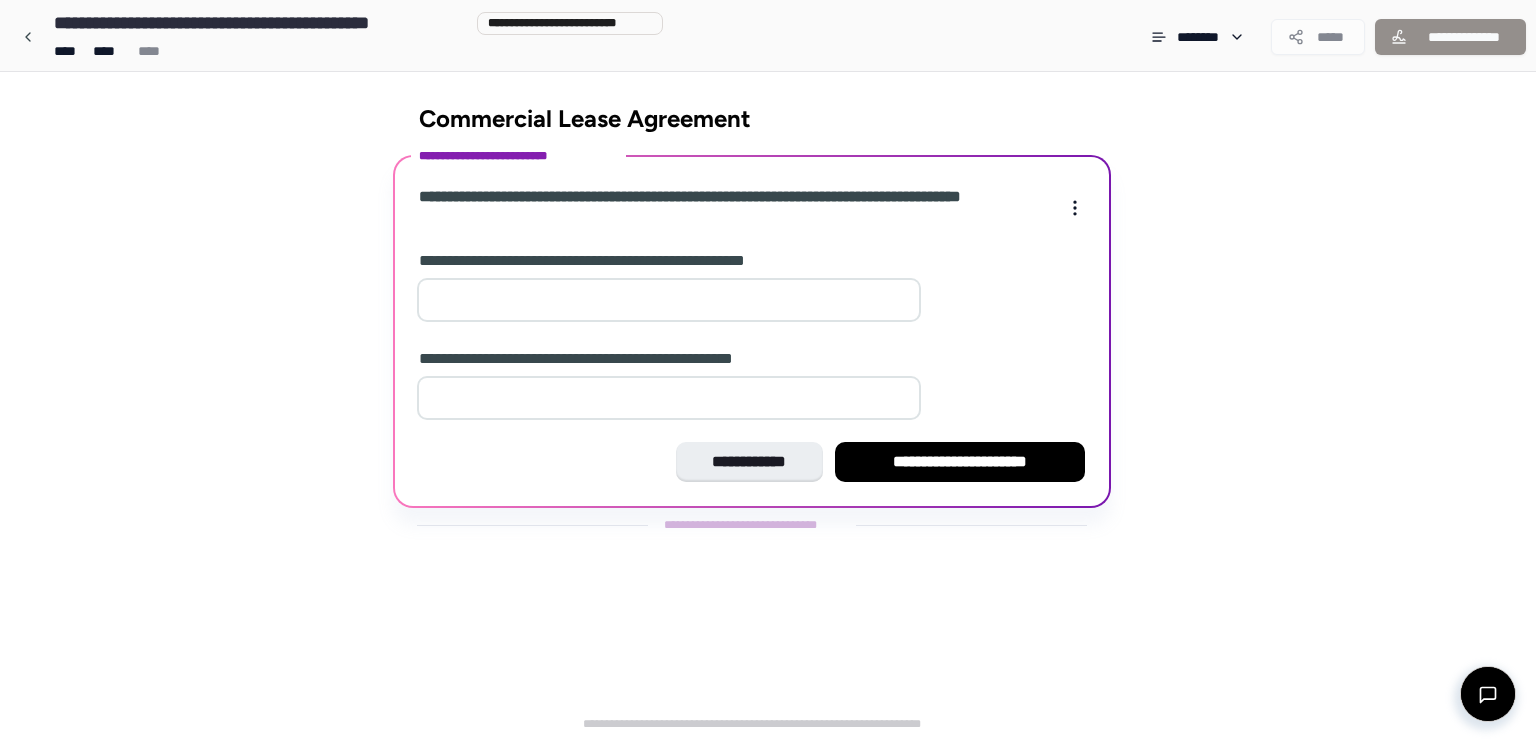 click at bounding box center [669, 300] 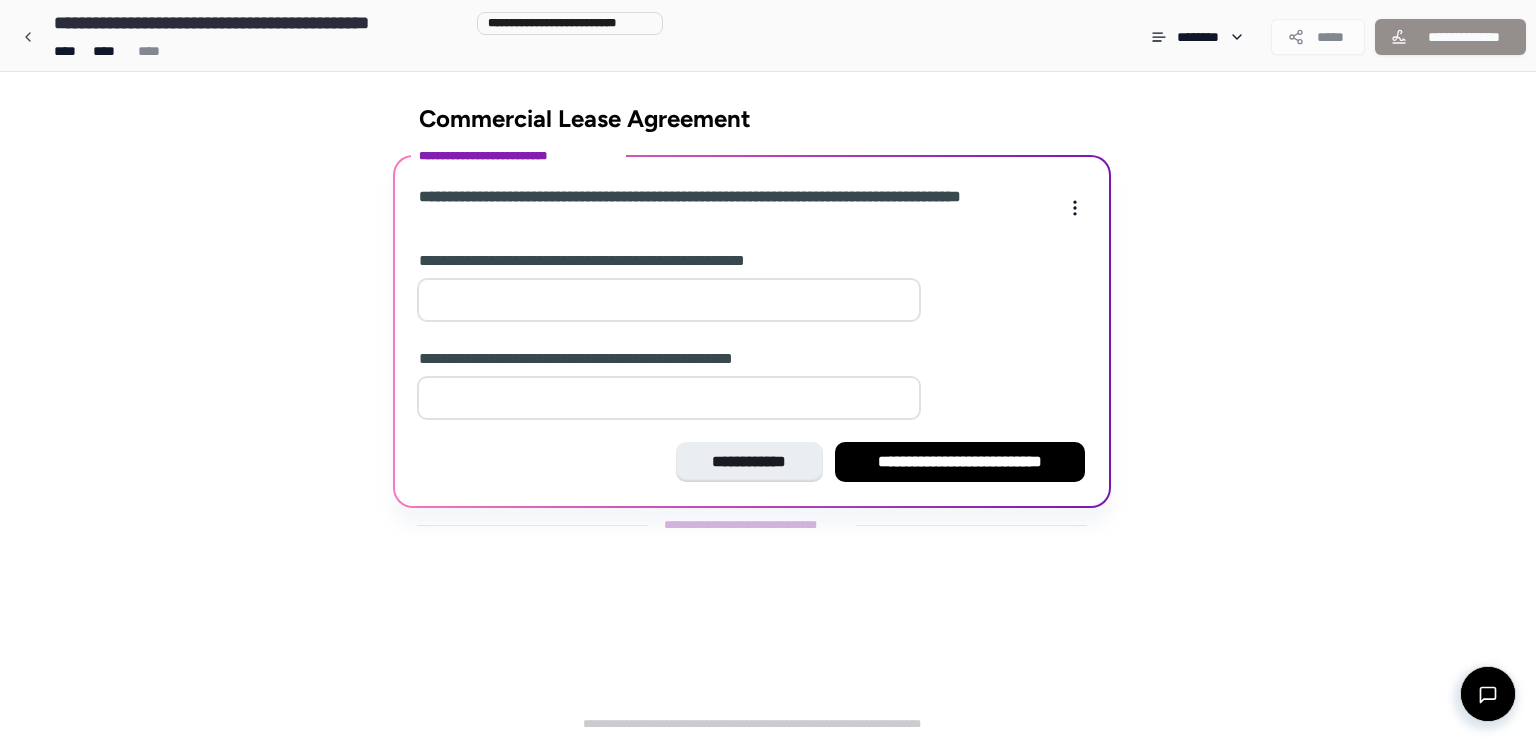 type on "*" 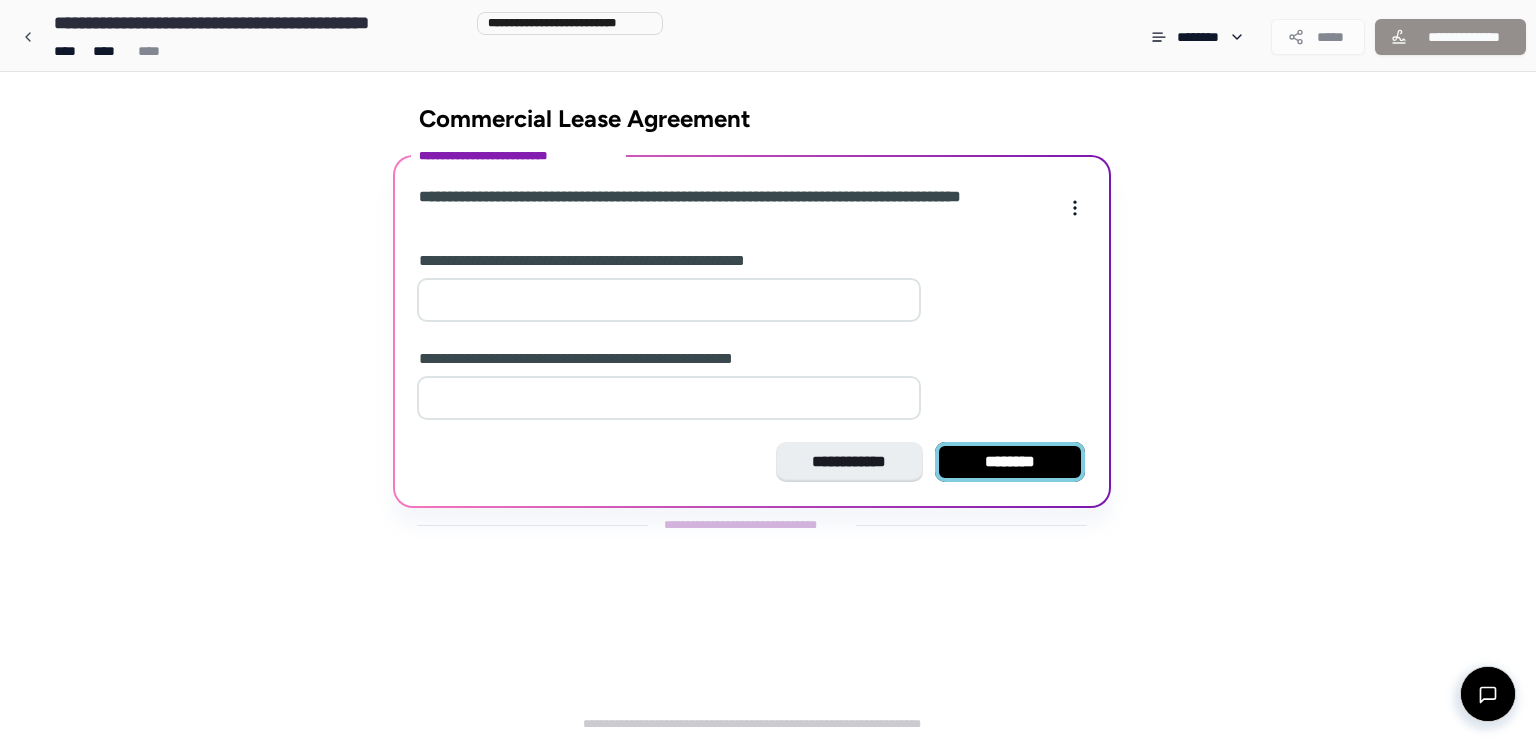 type on "*" 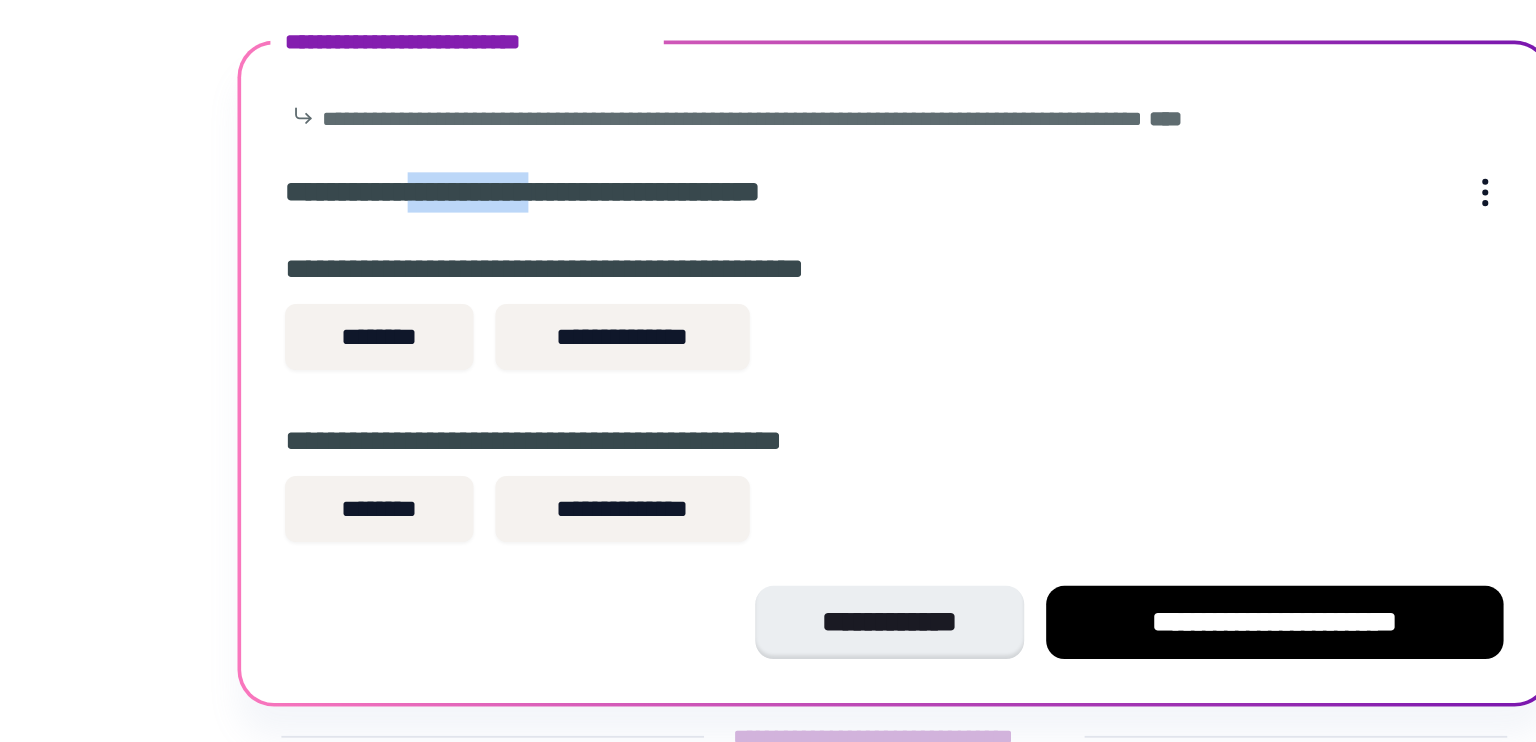 drag, startPoint x: 503, startPoint y: 242, endPoint x: 576, endPoint y: 243, distance: 73.00685 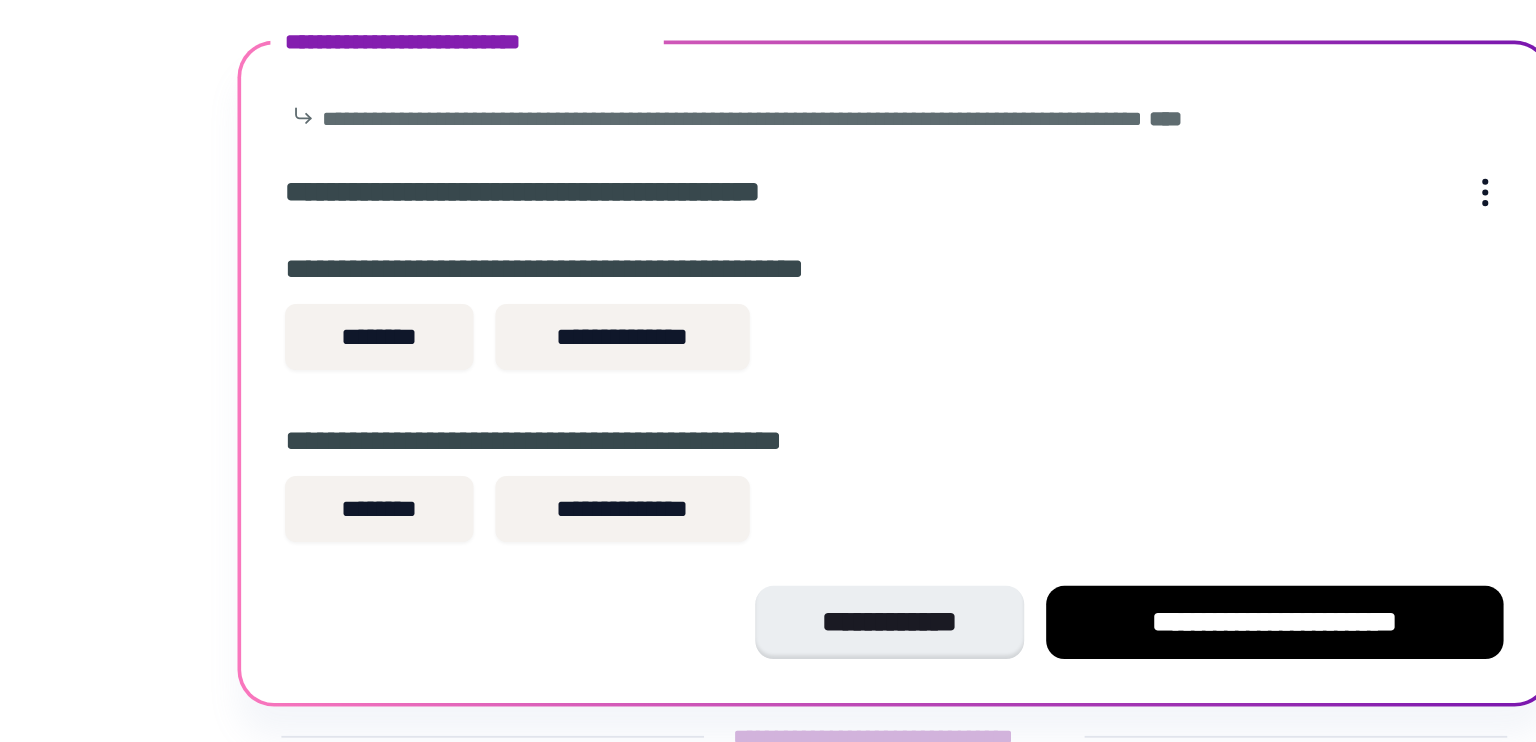 drag, startPoint x: 565, startPoint y: 246, endPoint x: 639, endPoint y: 253, distance: 74.330345 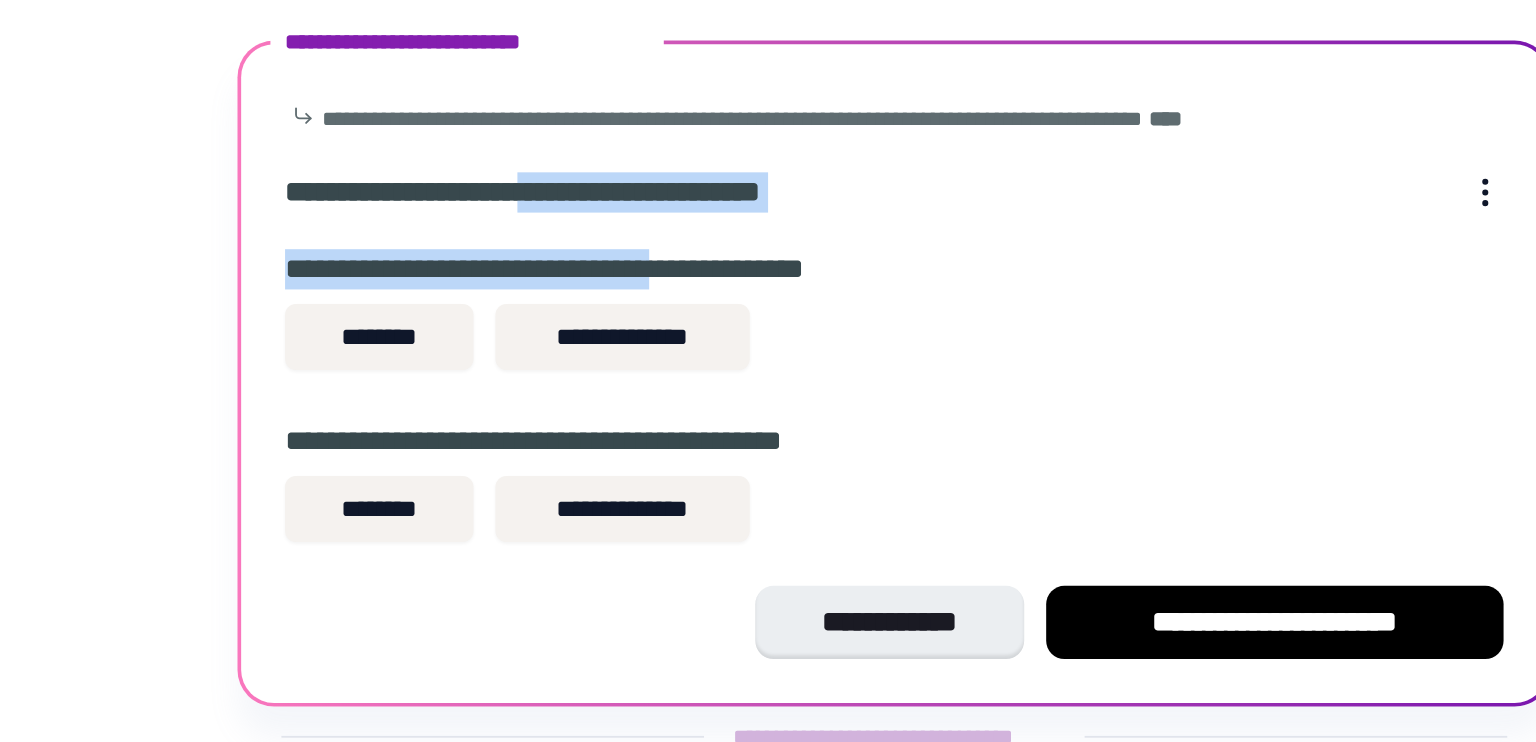 click on "**********" at bounding box center [752, 332] 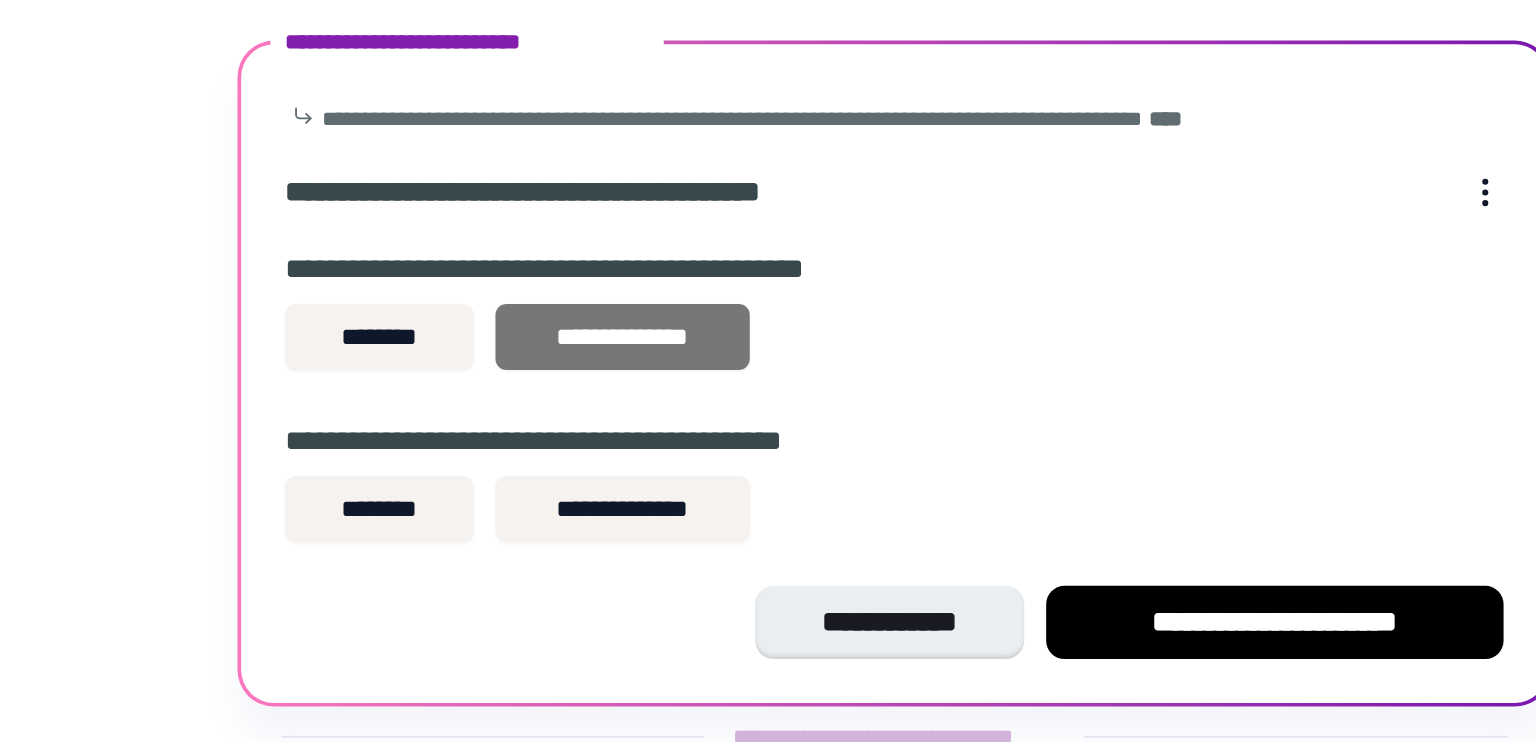 click on "**********" at bounding box center (603, 317) 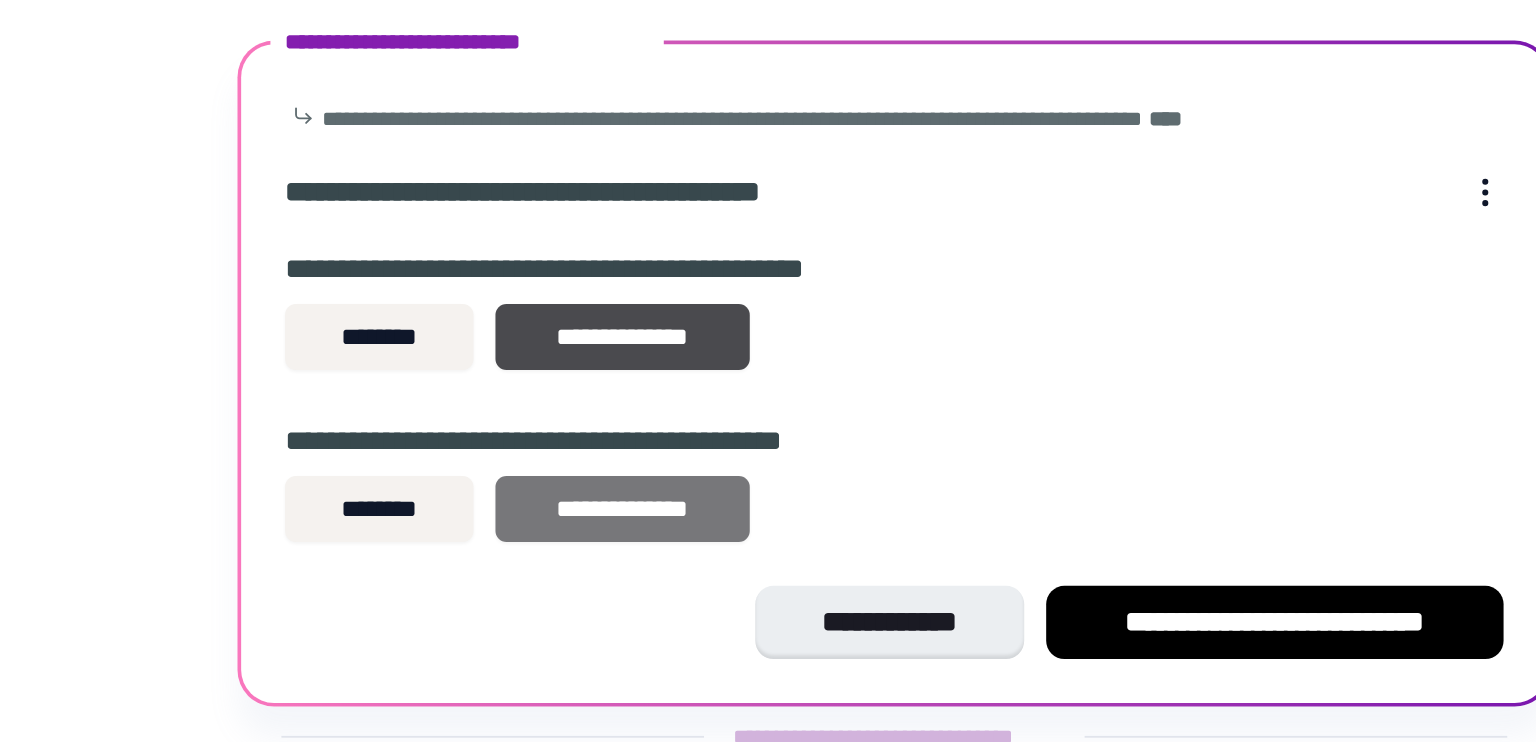 click on "**********" at bounding box center [603, 411] 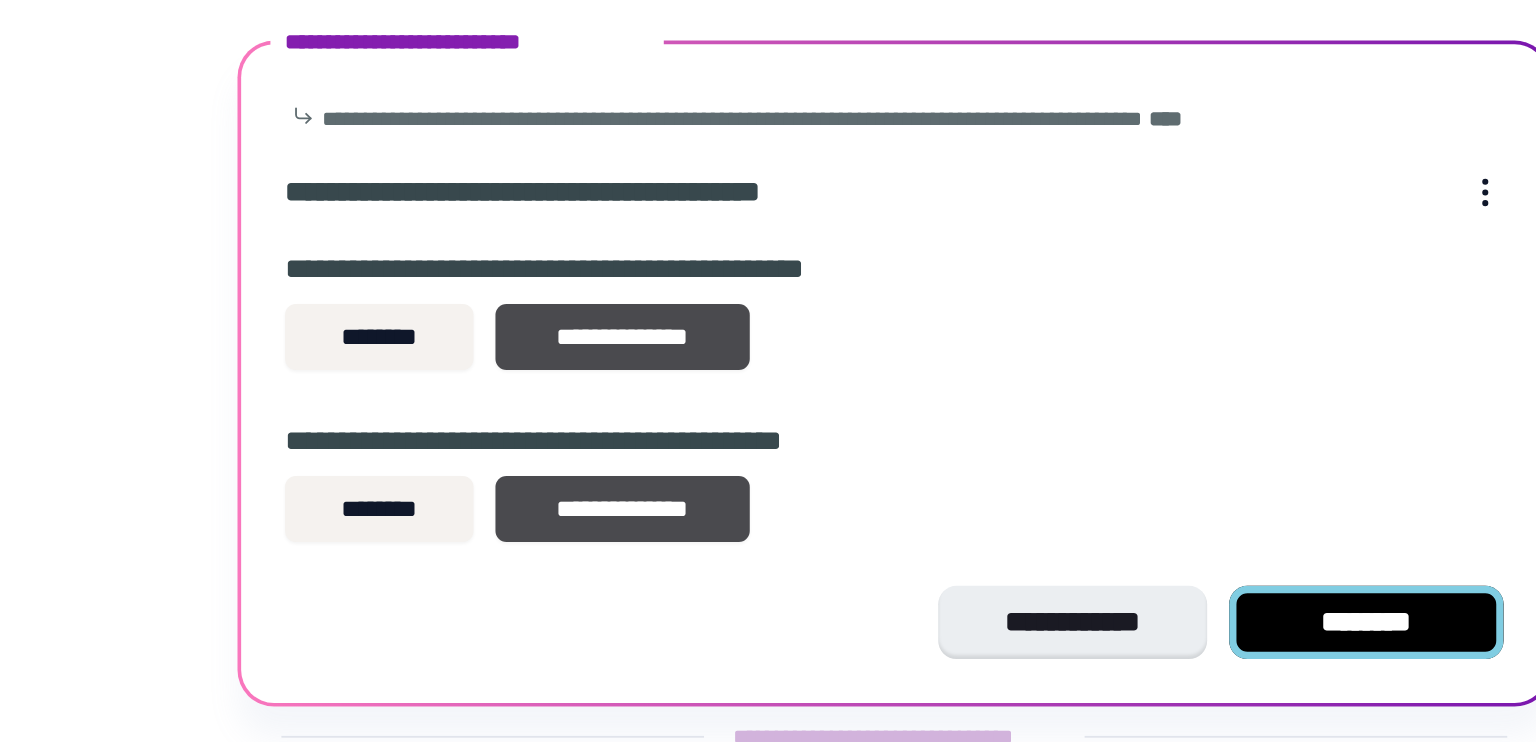 click on "********" at bounding box center [1010, 473] 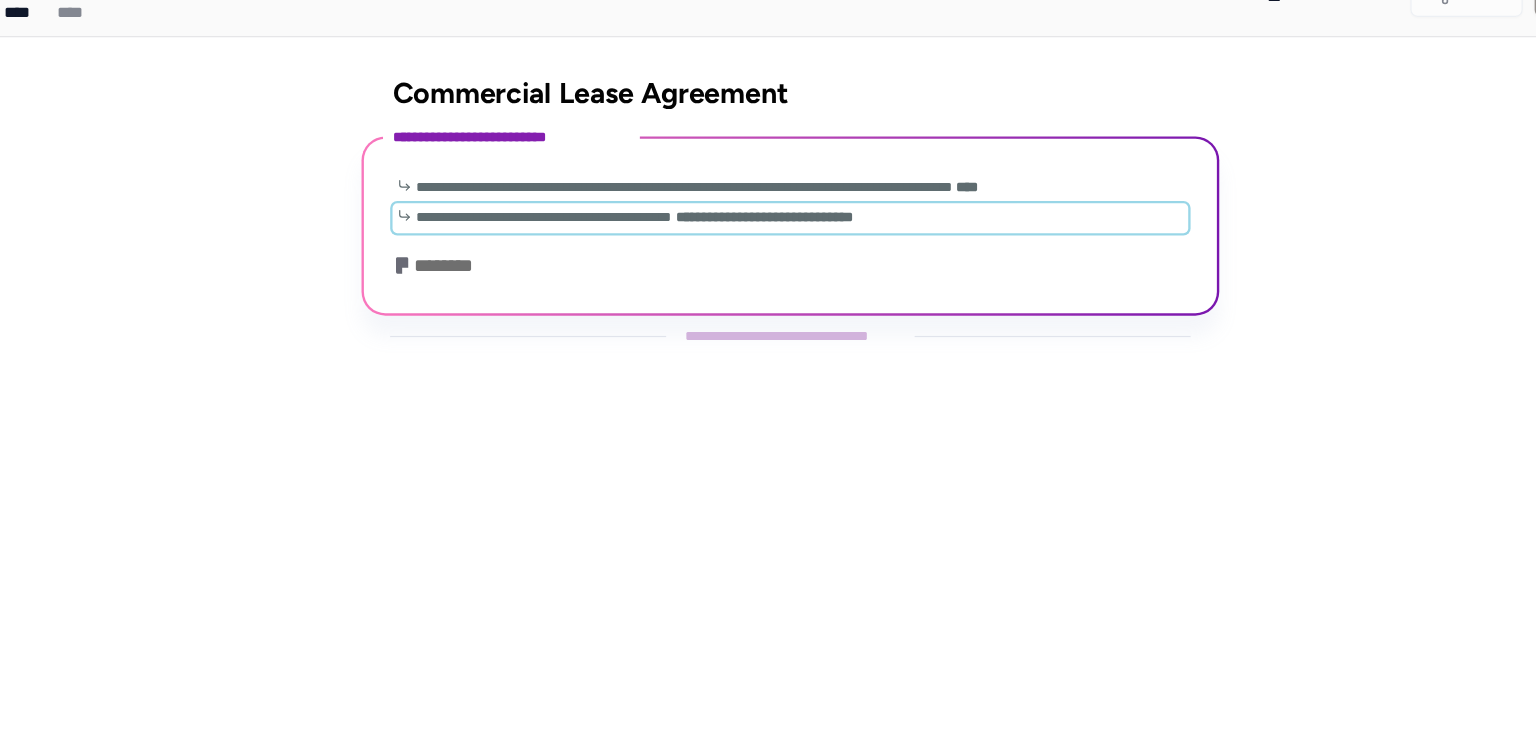 drag, startPoint x: 555, startPoint y: 222, endPoint x: 672, endPoint y: 233, distance: 117.51595 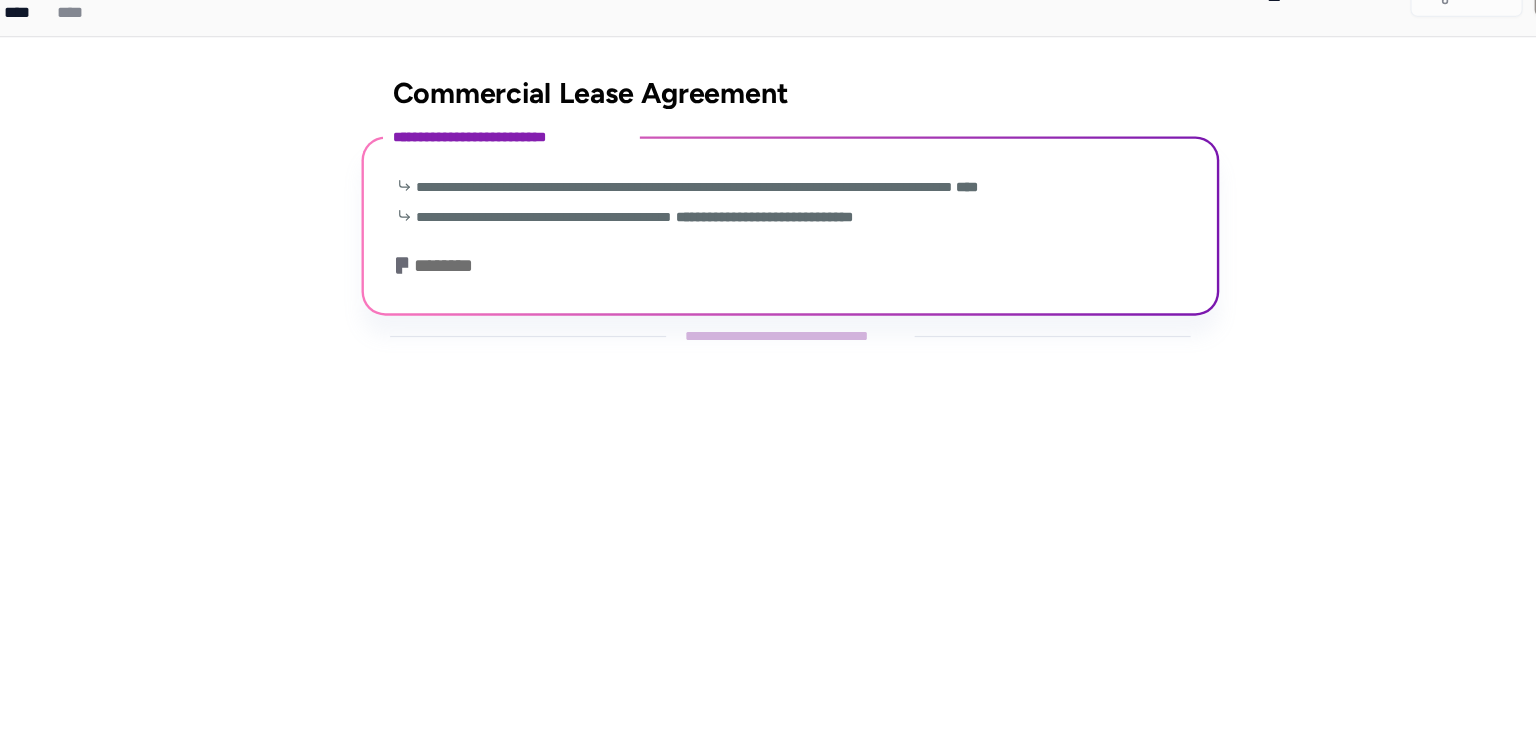 click on "**********" at bounding box center (768, 227) 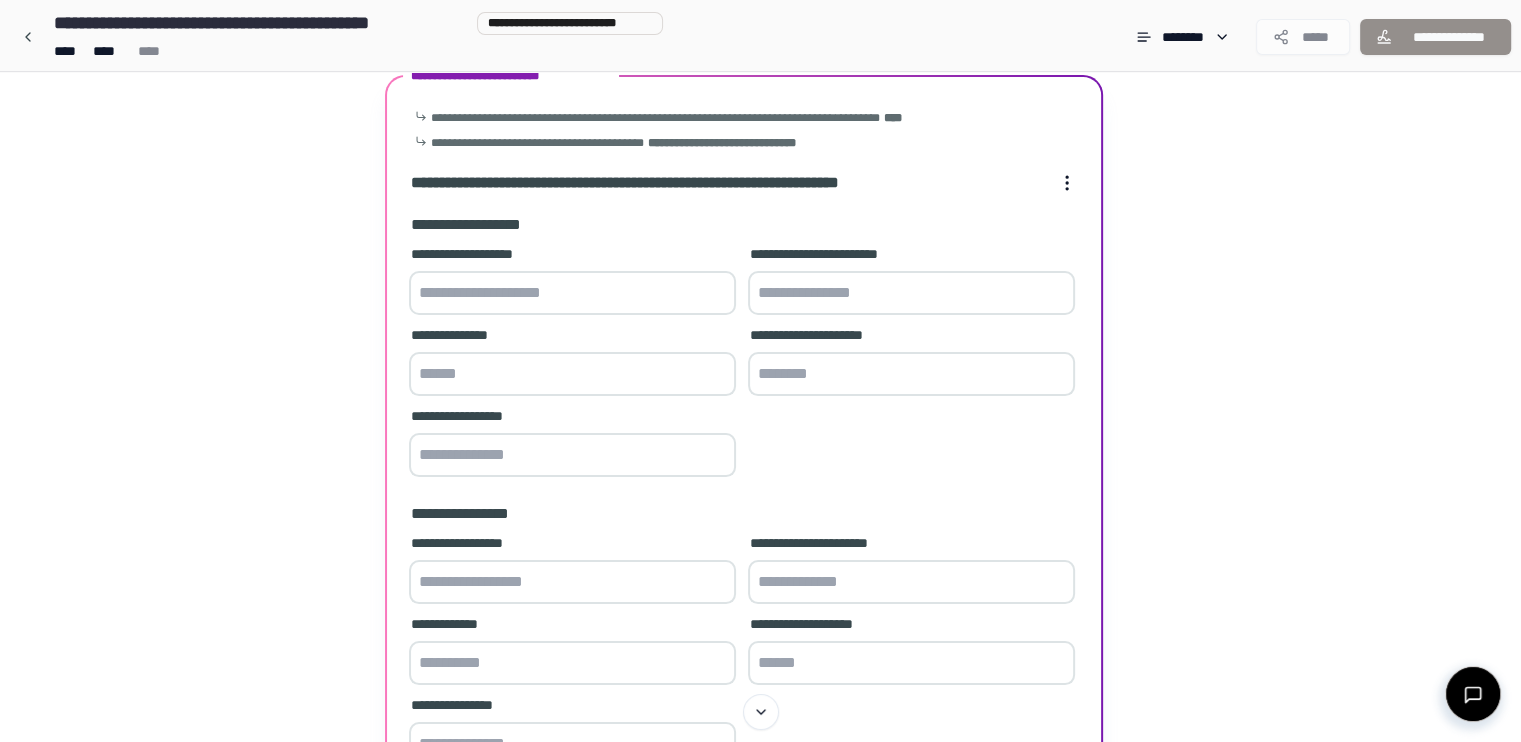 scroll, scrollTop: 268, scrollLeft: 0, axis: vertical 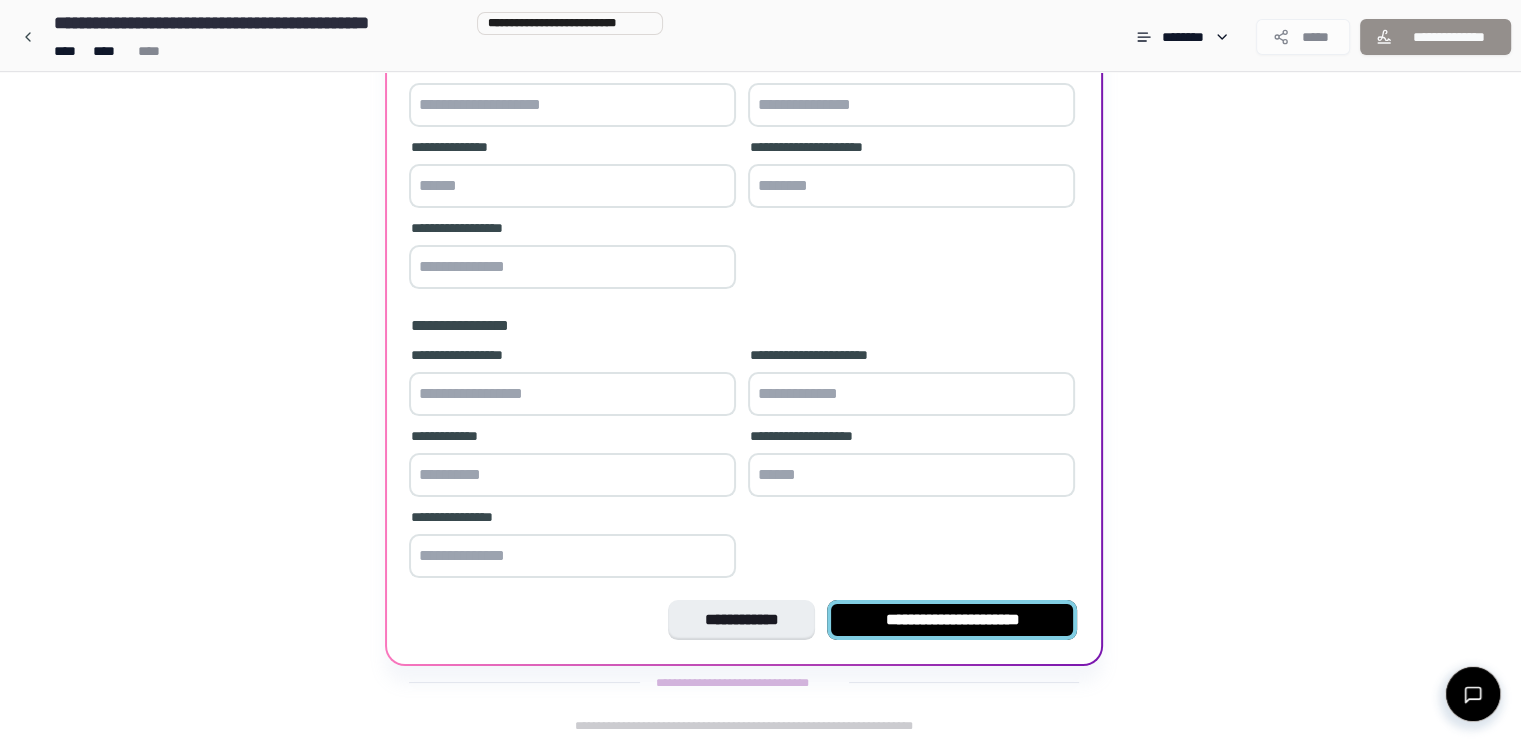 click on "**********" at bounding box center (952, 620) 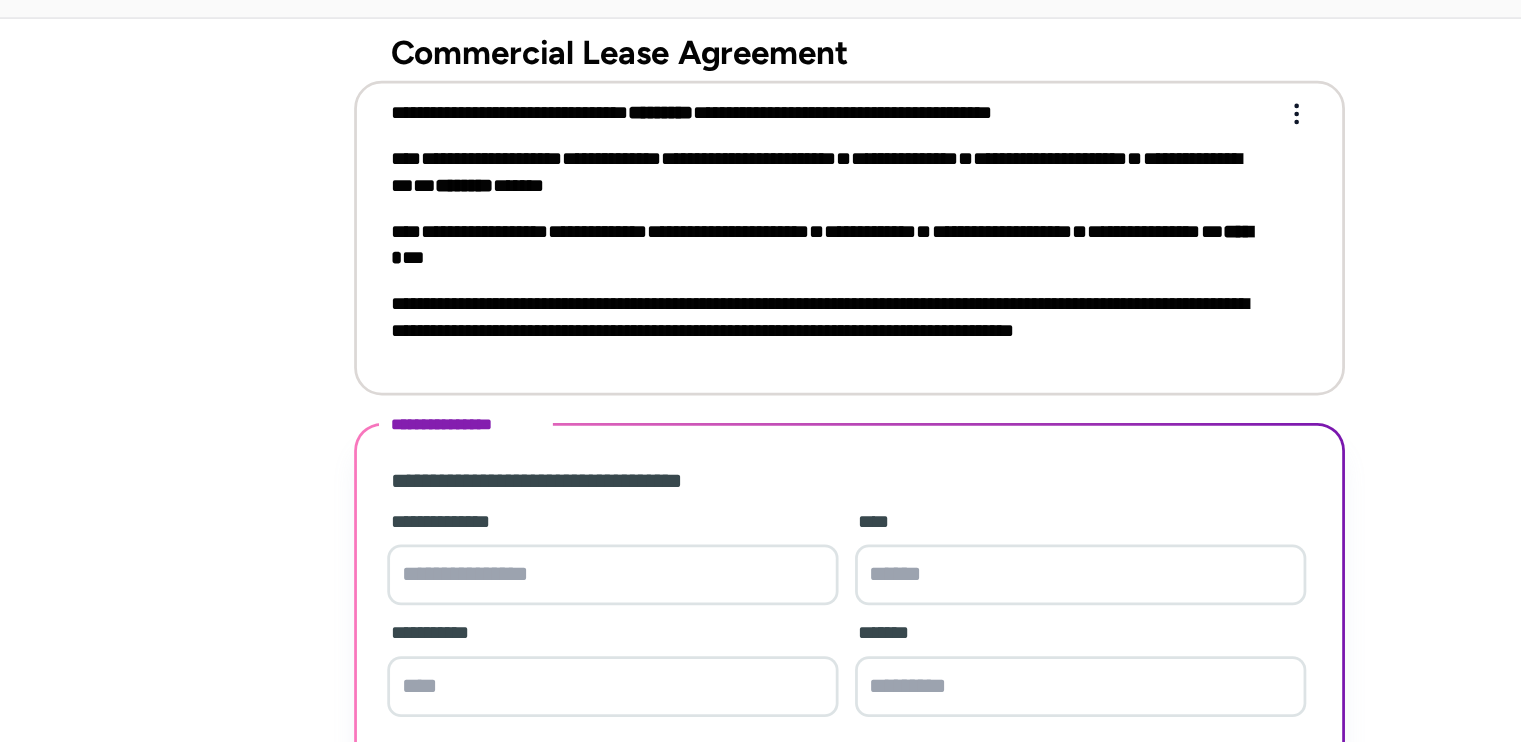 scroll, scrollTop: 22, scrollLeft: 0, axis: vertical 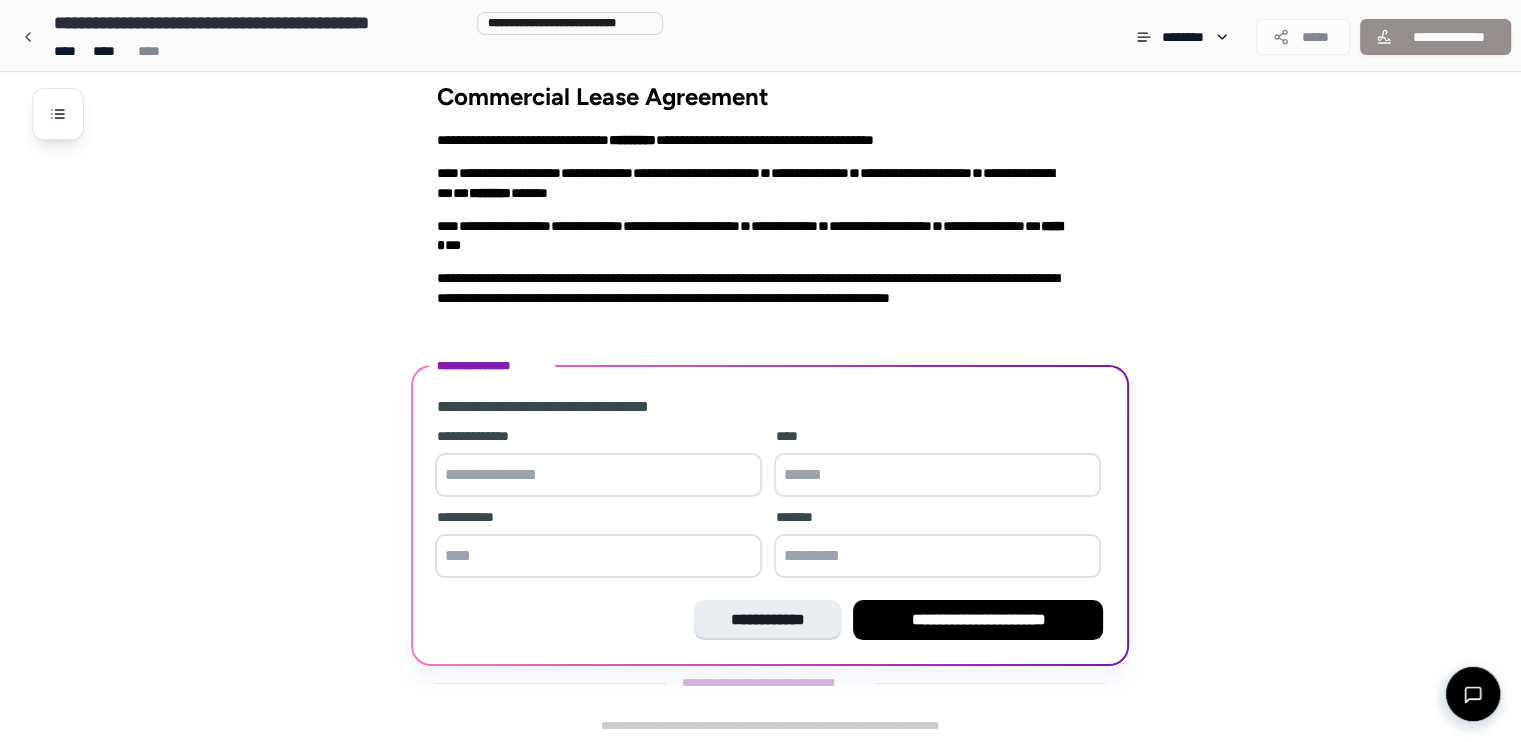 click on "**********" at bounding box center (770, 515) 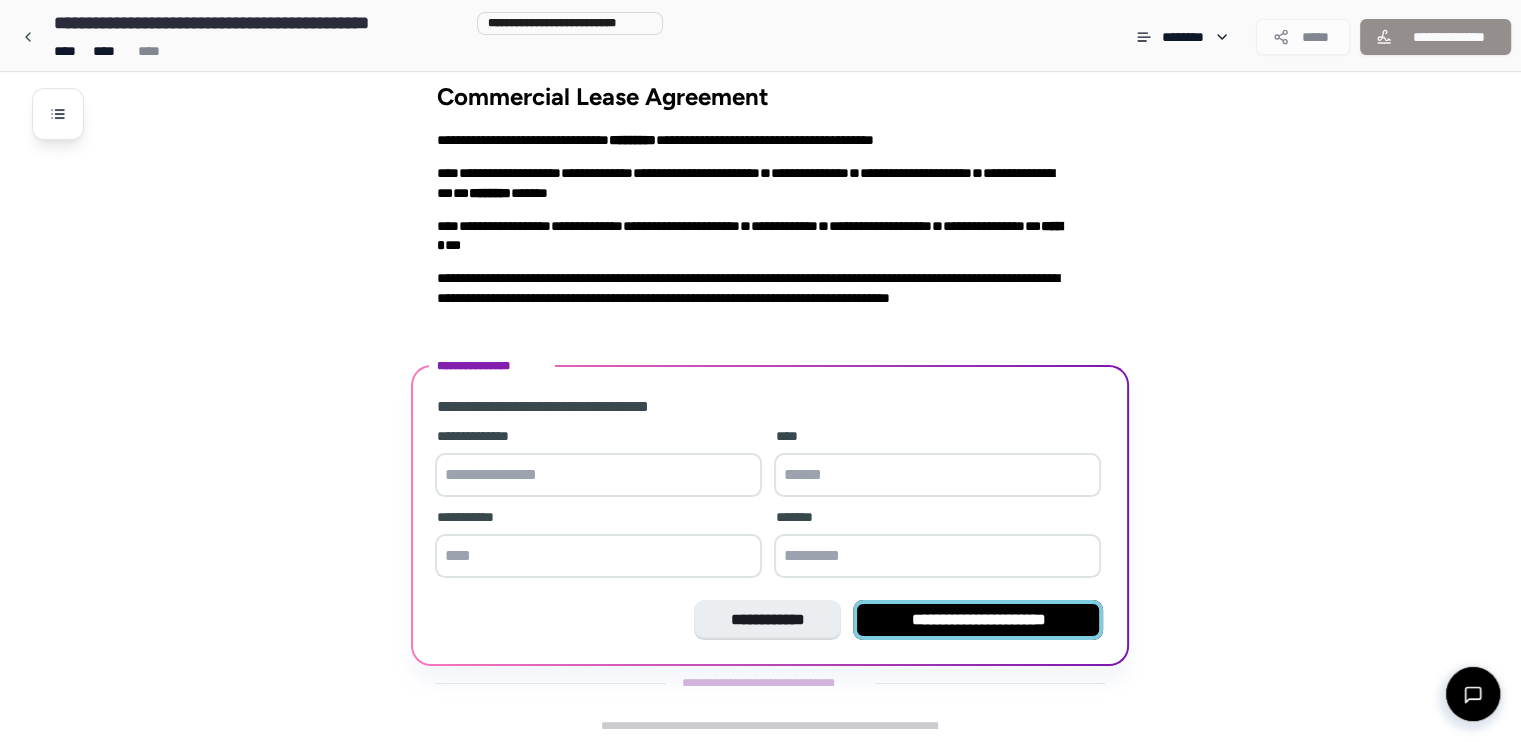 click on "**********" at bounding box center (978, 620) 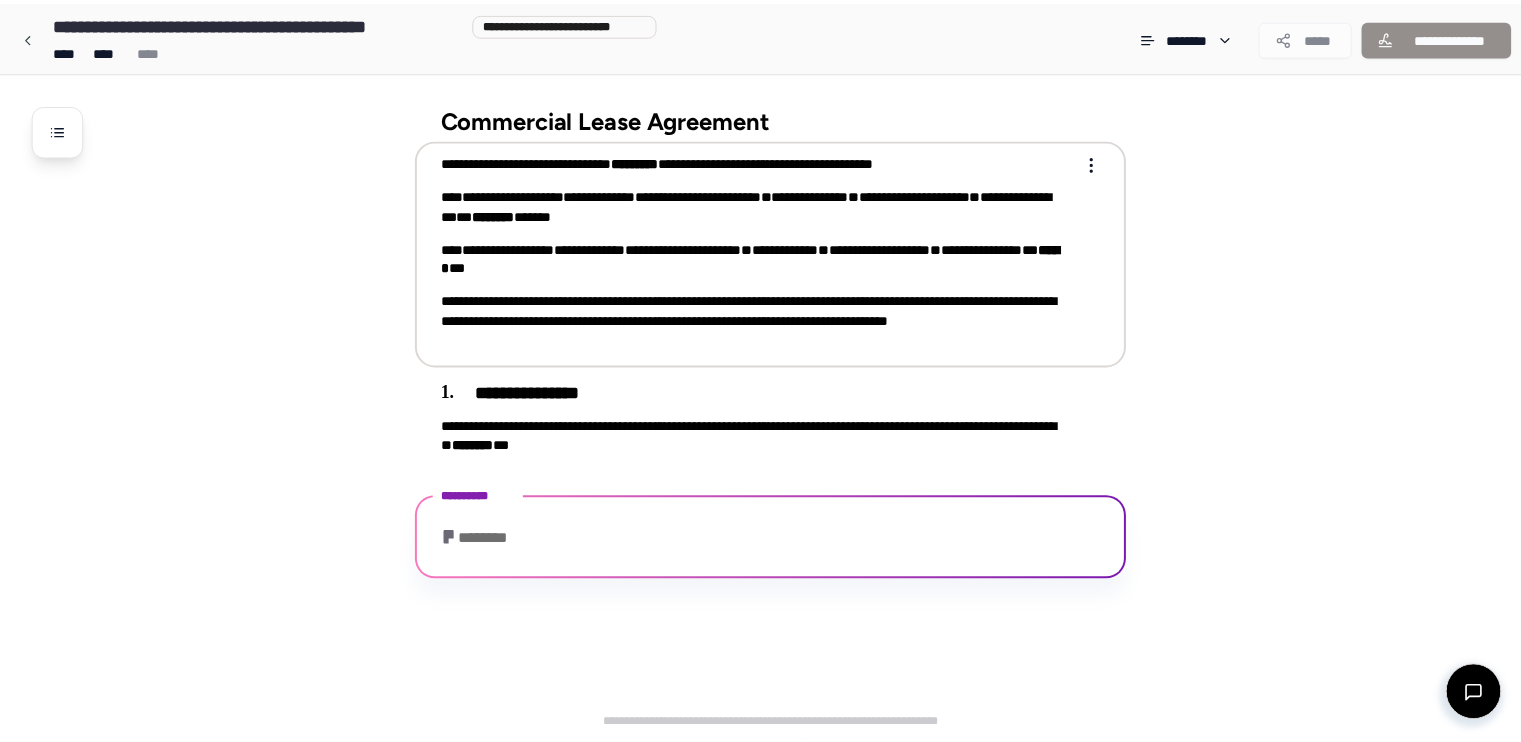 scroll, scrollTop: 191, scrollLeft: 0, axis: vertical 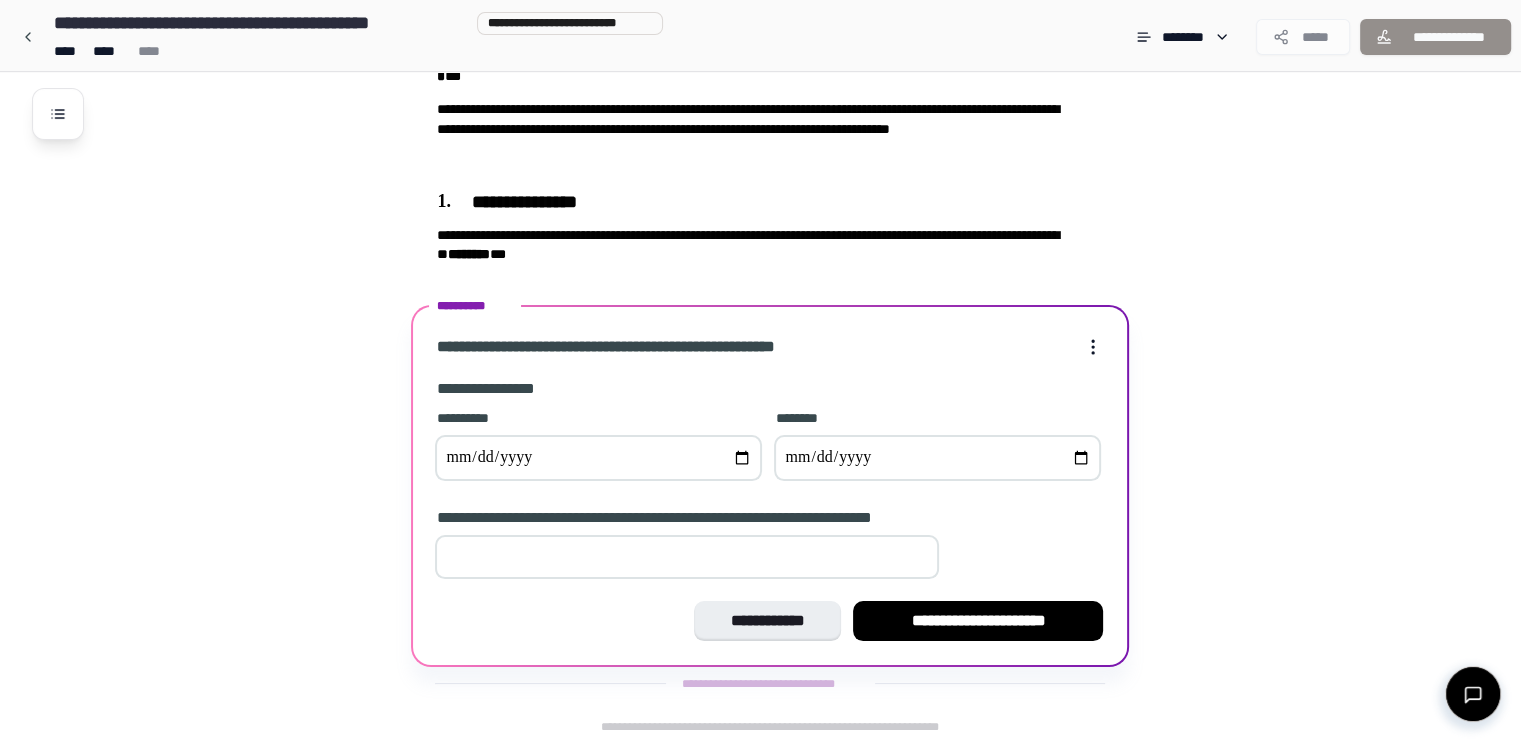 click on "**********" at bounding box center (770, 486) 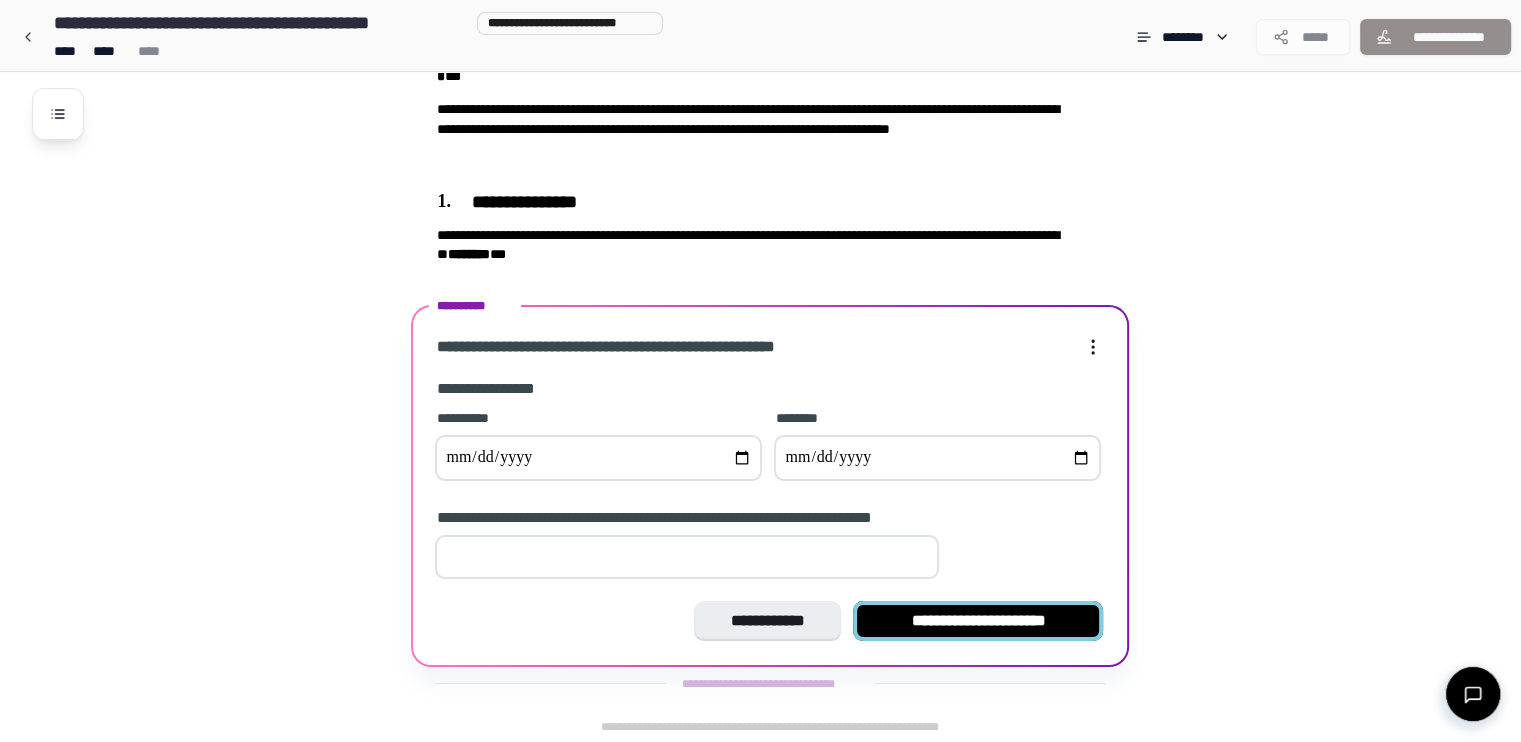 click on "**********" at bounding box center (978, 621) 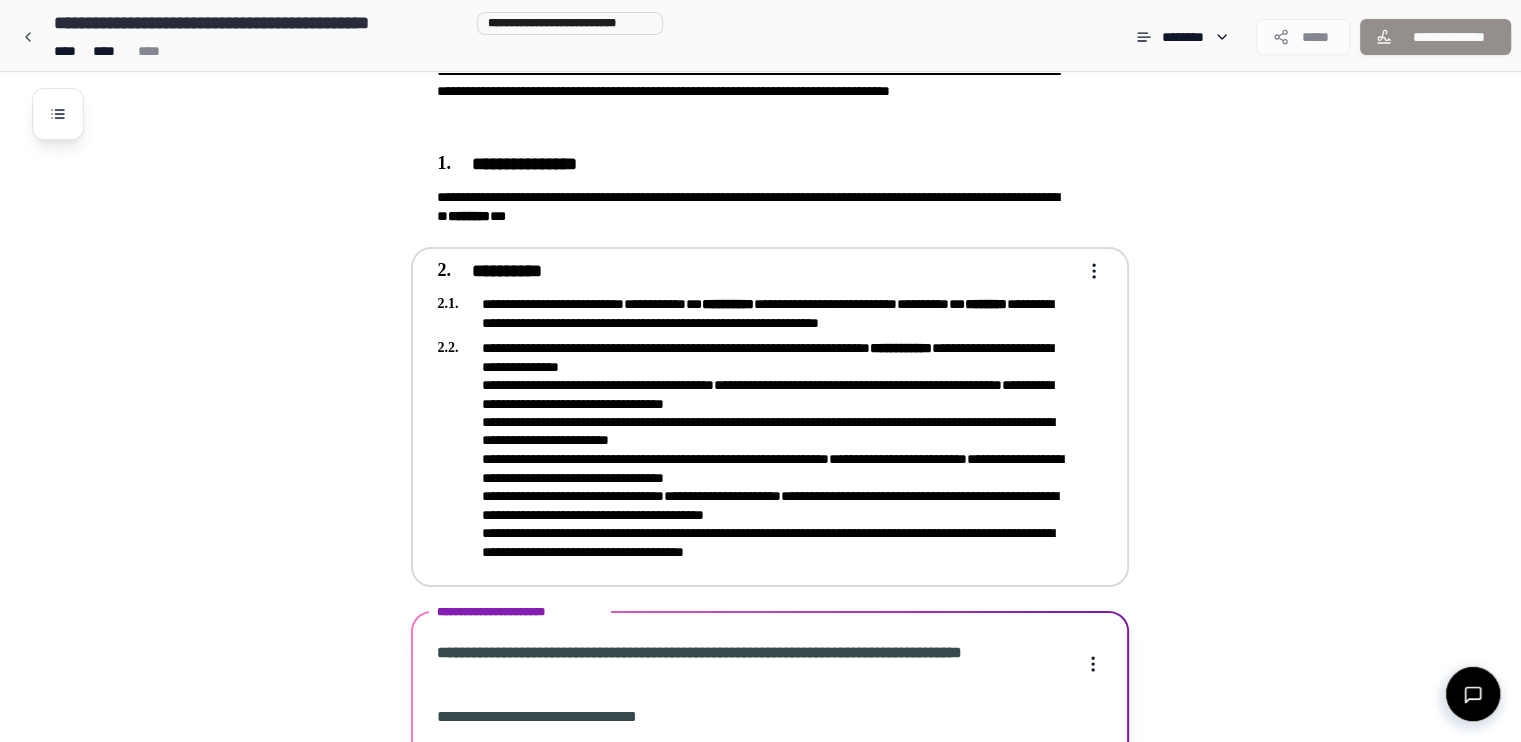 scroll, scrollTop: 737, scrollLeft: 0, axis: vertical 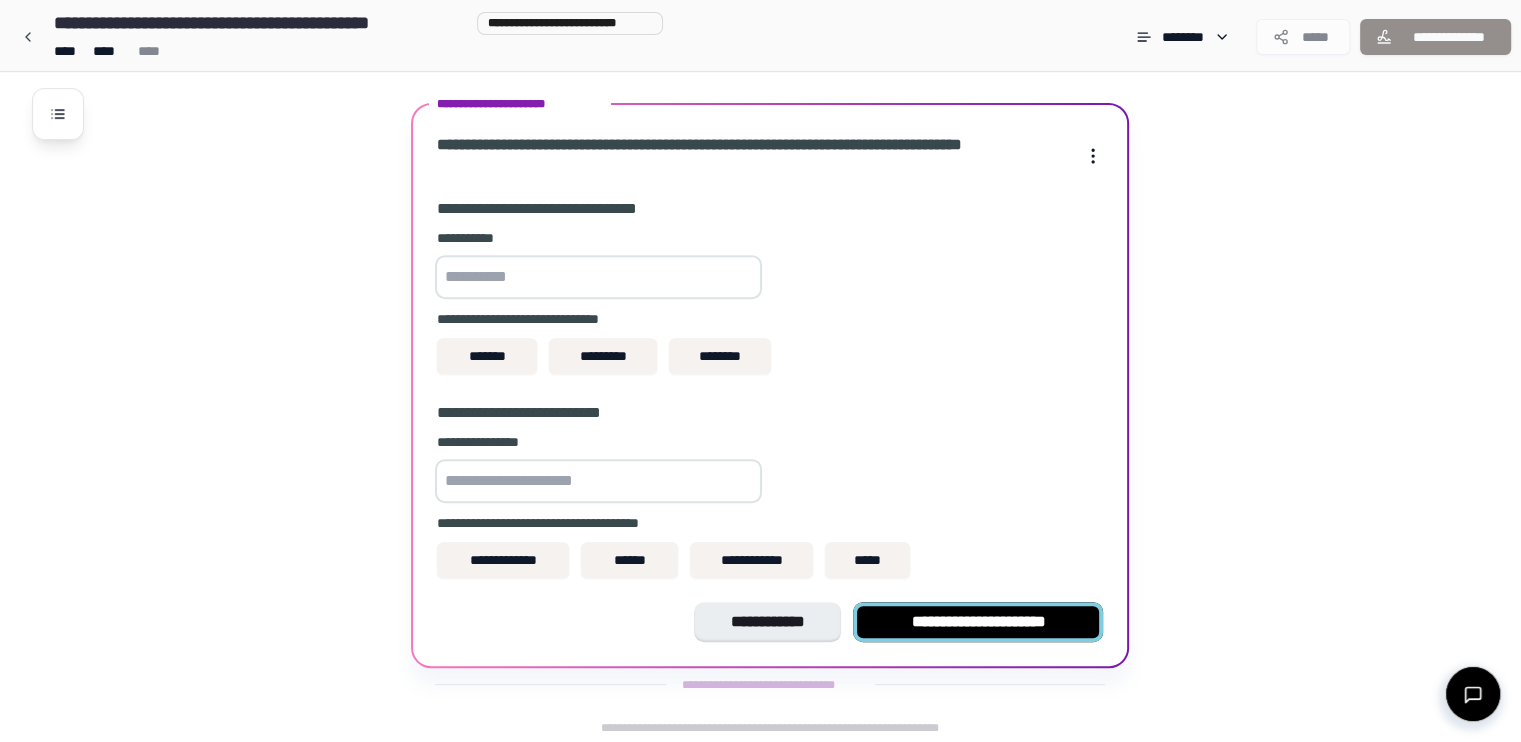 click on "**********" at bounding box center [978, 622] 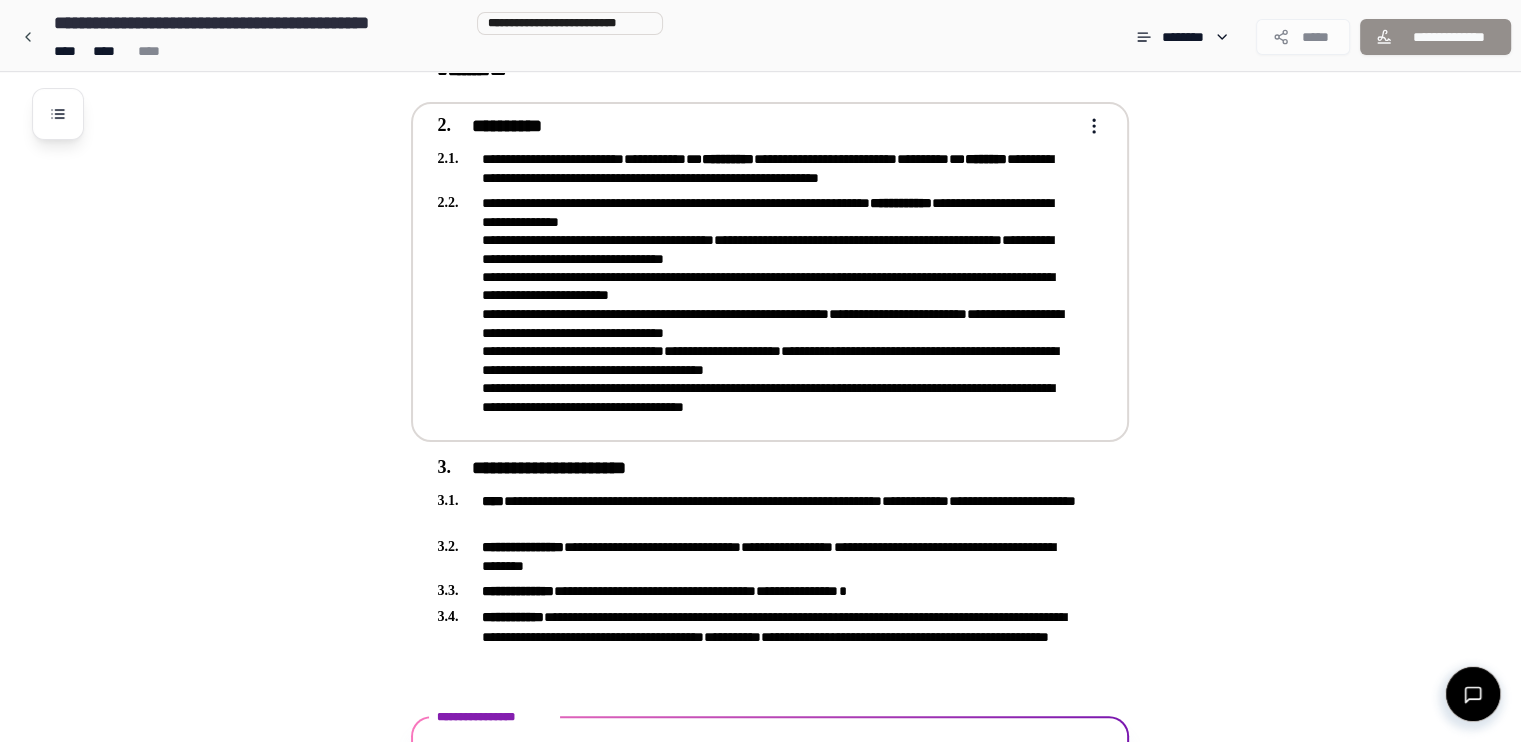 scroll, scrollTop: 478, scrollLeft: 0, axis: vertical 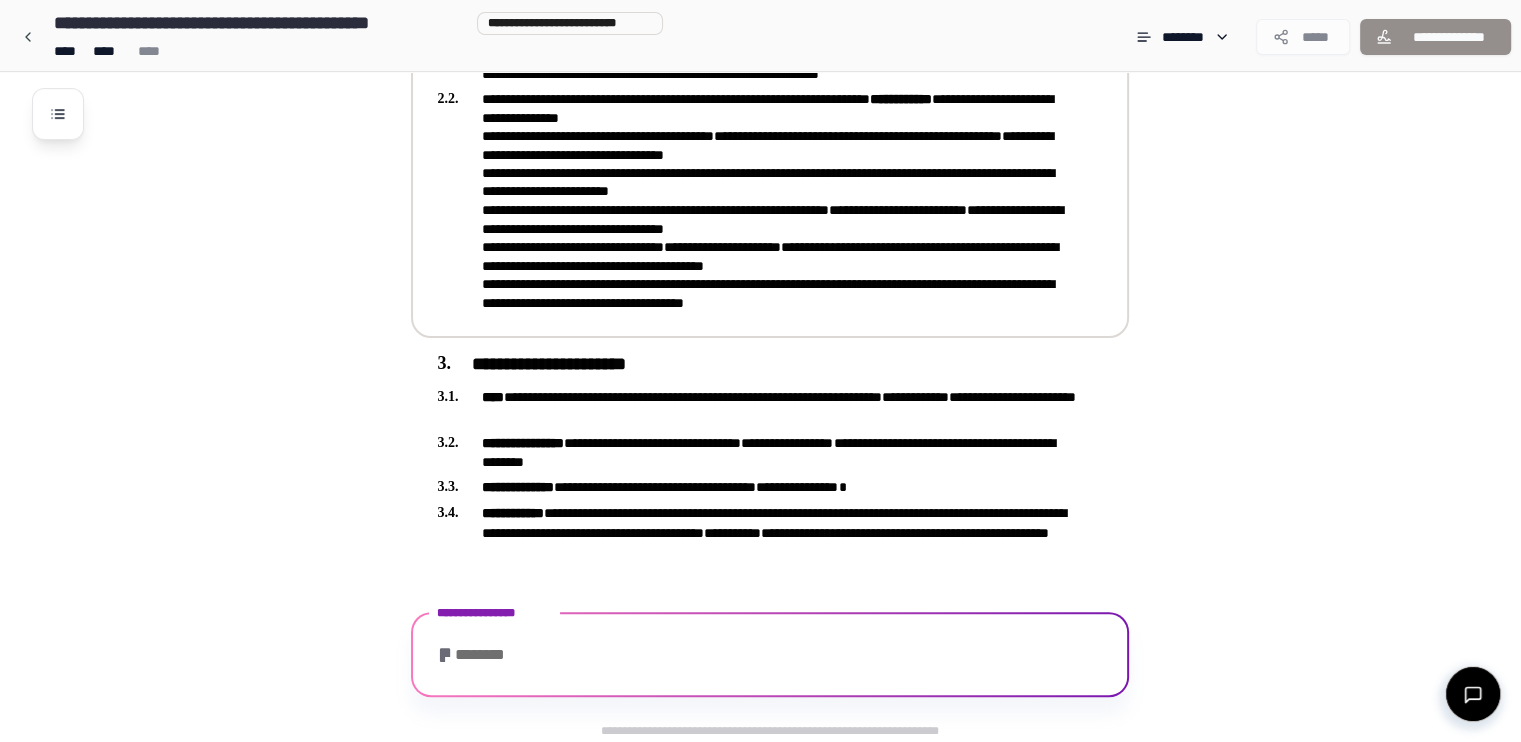 click on "**********" at bounding box center (770, 168) 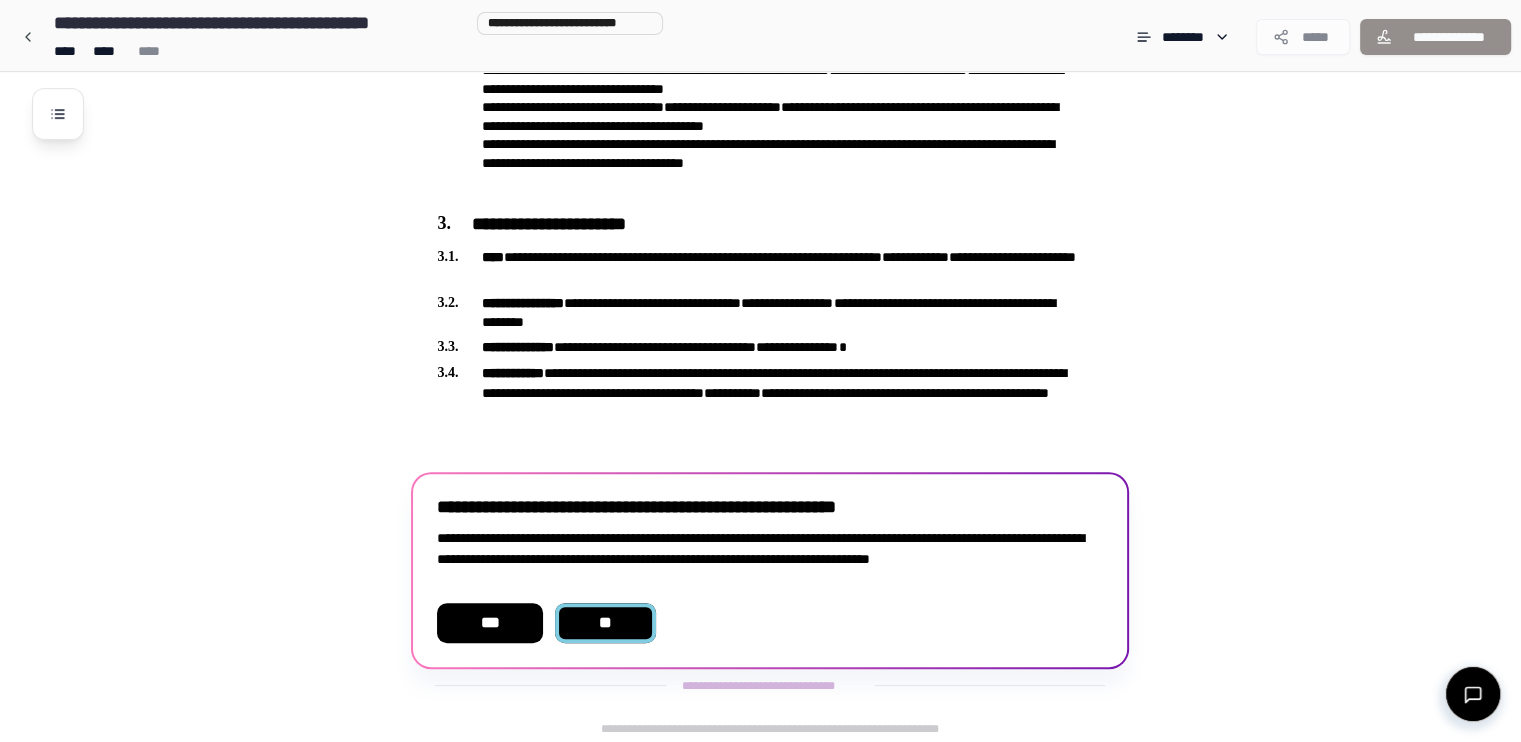 click on "**" at bounding box center [606, 623] 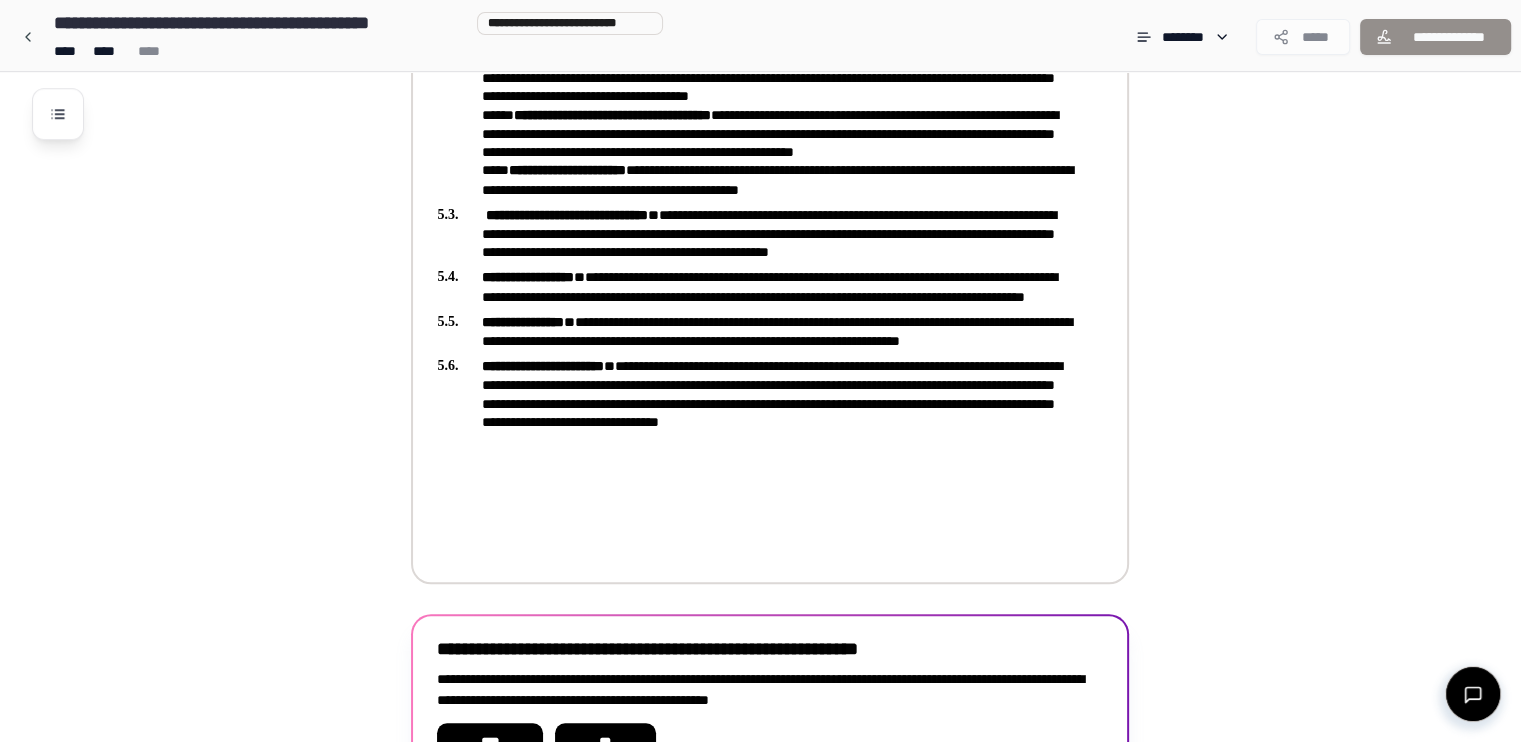 scroll, scrollTop: 1573, scrollLeft: 0, axis: vertical 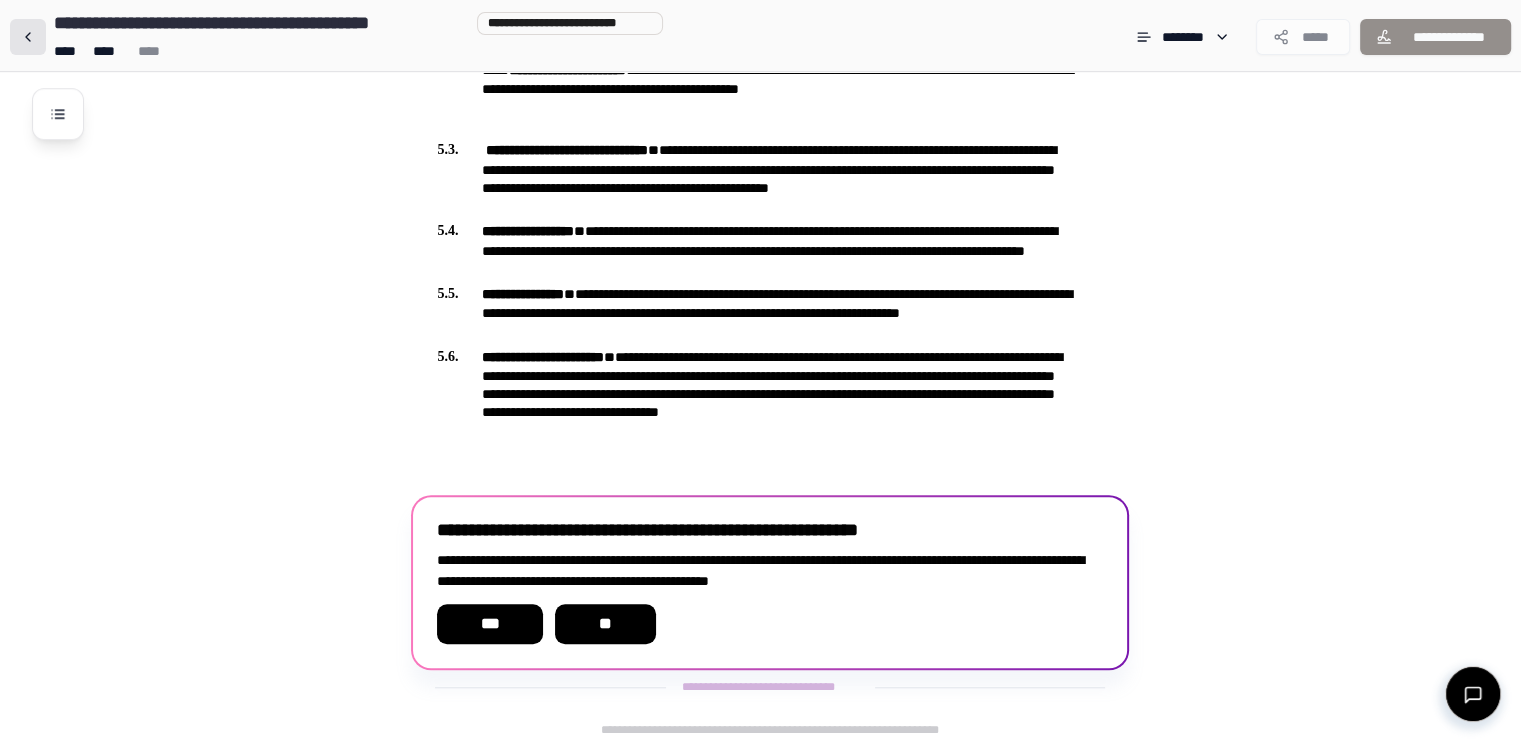 click at bounding box center [28, 37] 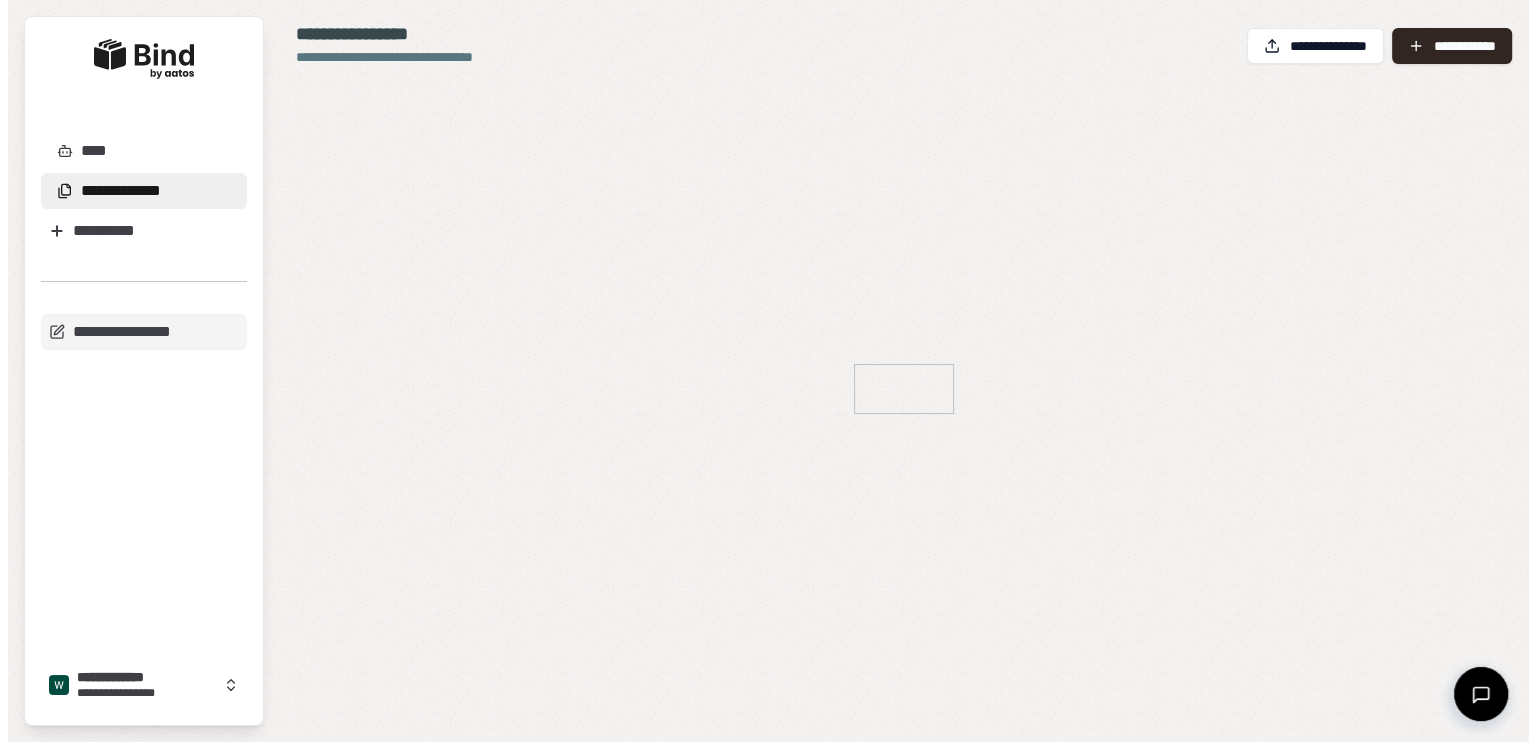 scroll, scrollTop: 0, scrollLeft: 0, axis: both 